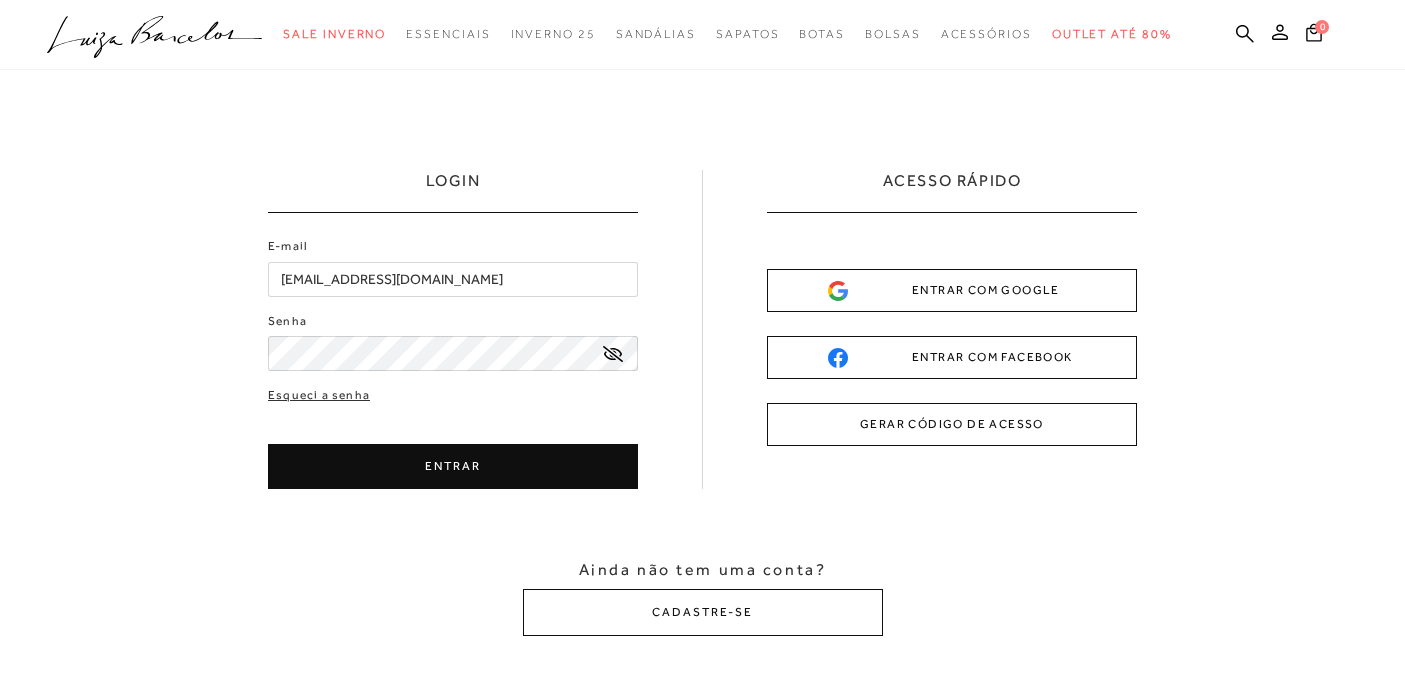 scroll, scrollTop: 0, scrollLeft: 0, axis: both 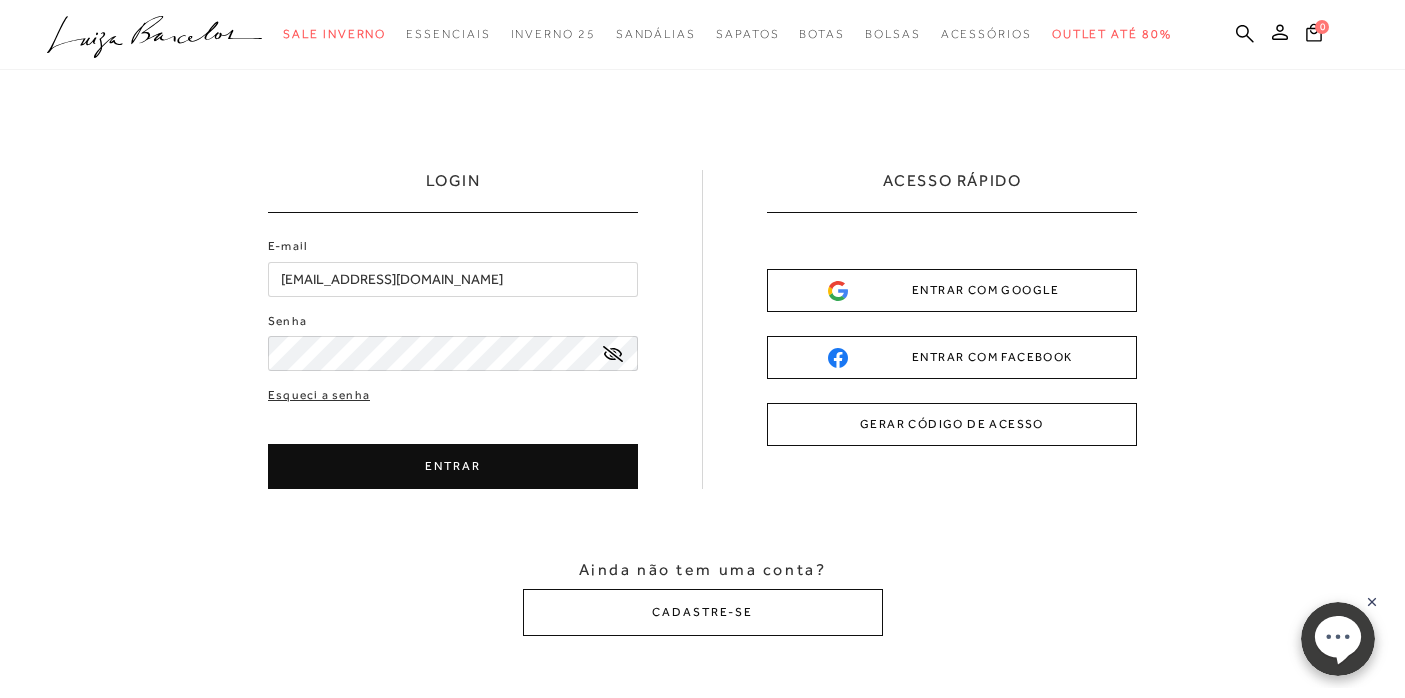 click on "ENTRAR" at bounding box center (453, 466) 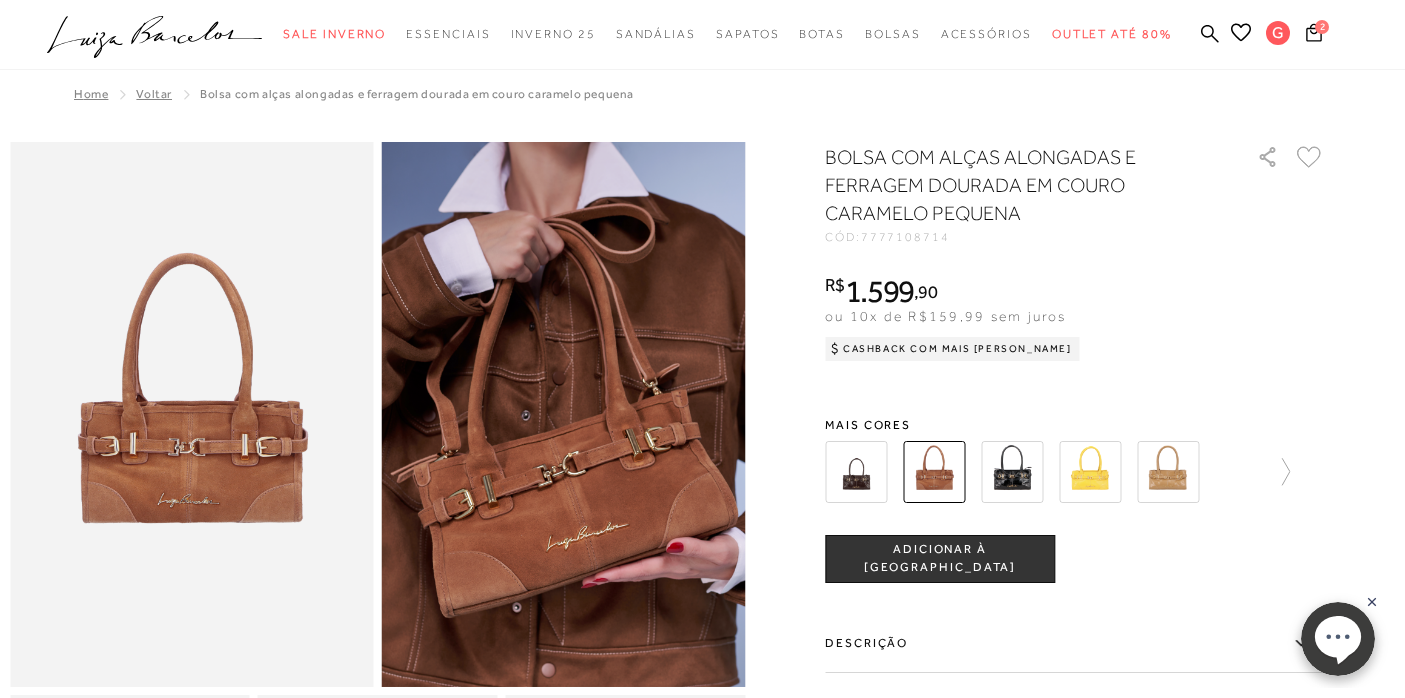 scroll, scrollTop: 0, scrollLeft: 0, axis: both 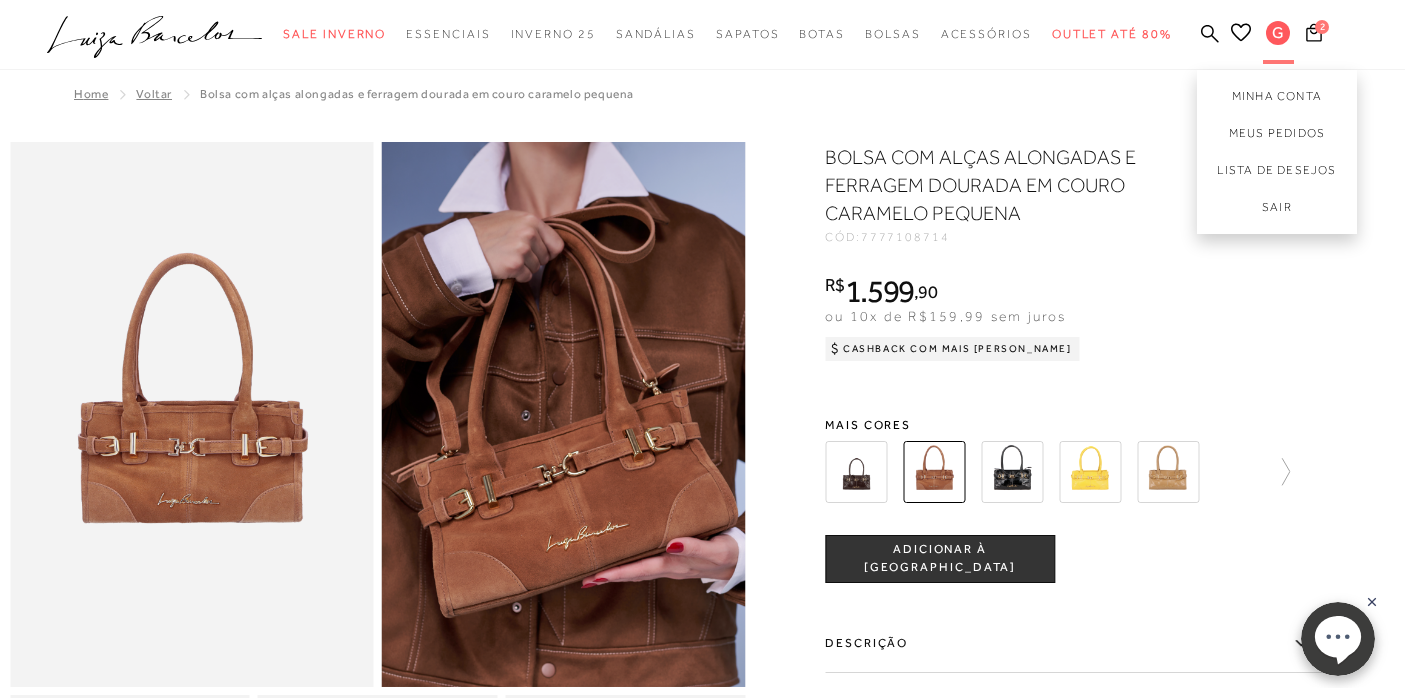 click on "G" at bounding box center (1278, 33) 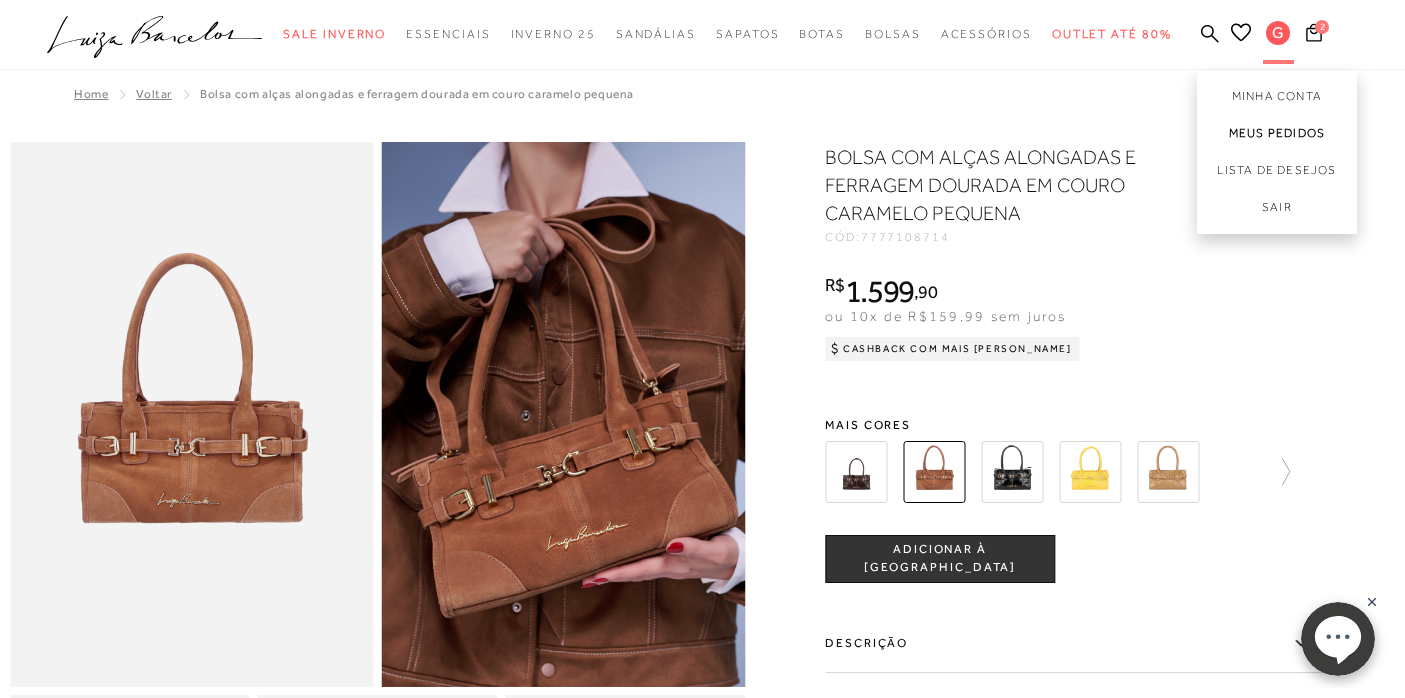 click on "Meus Pedidos" at bounding box center [1277, 133] 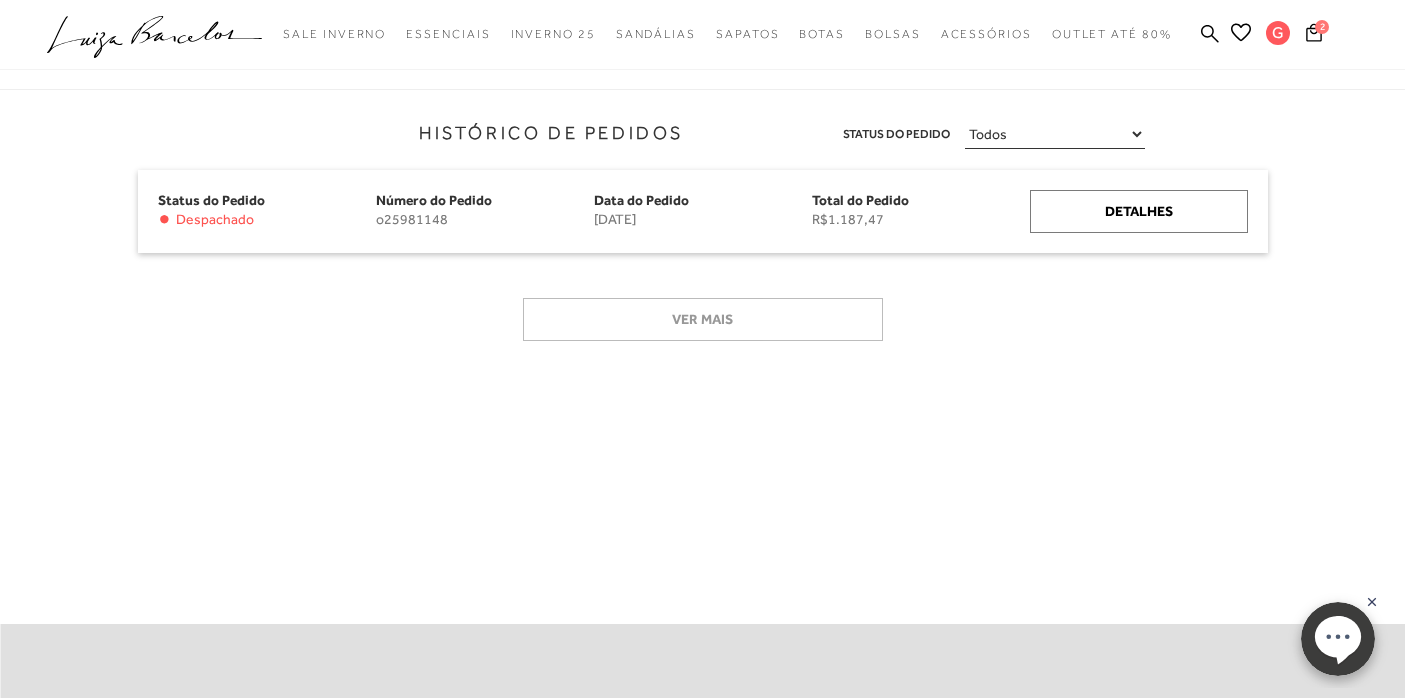 scroll, scrollTop: 264, scrollLeft: 0, axis: vertical 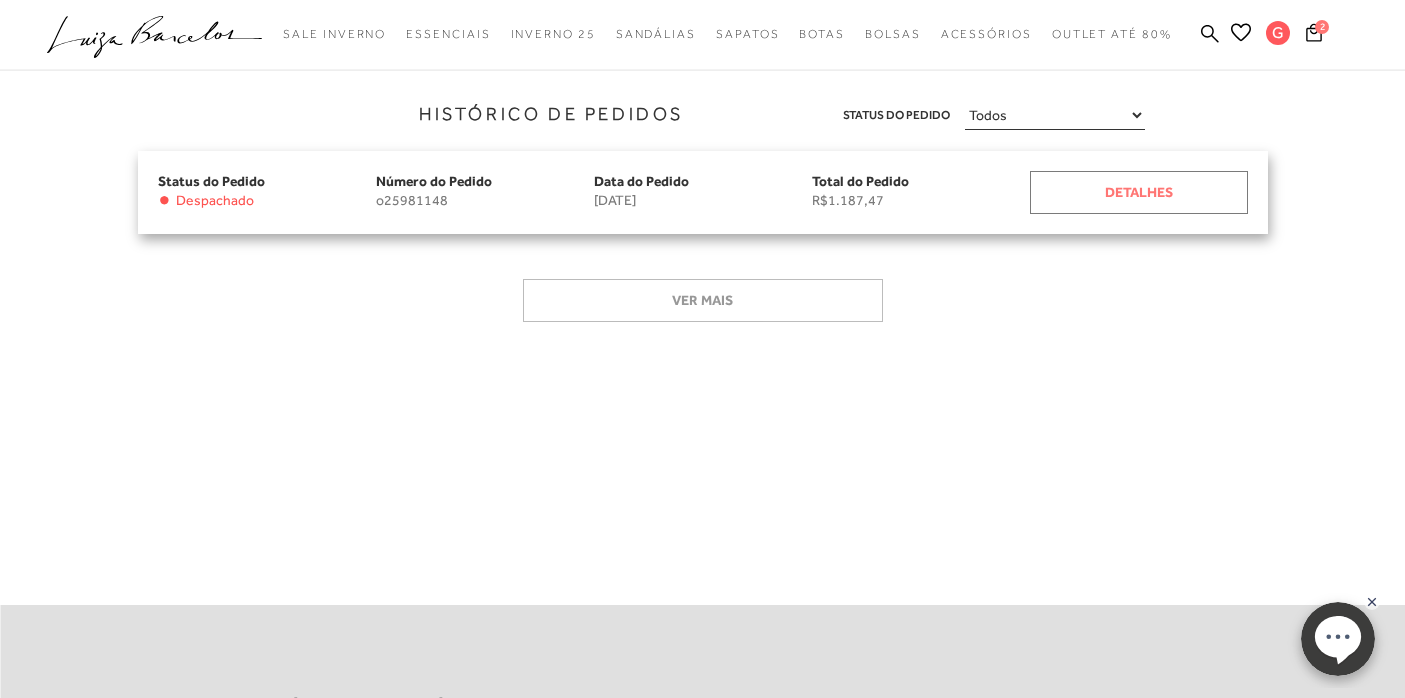 click on "Detalhes" at bounding box center [1139, 192] 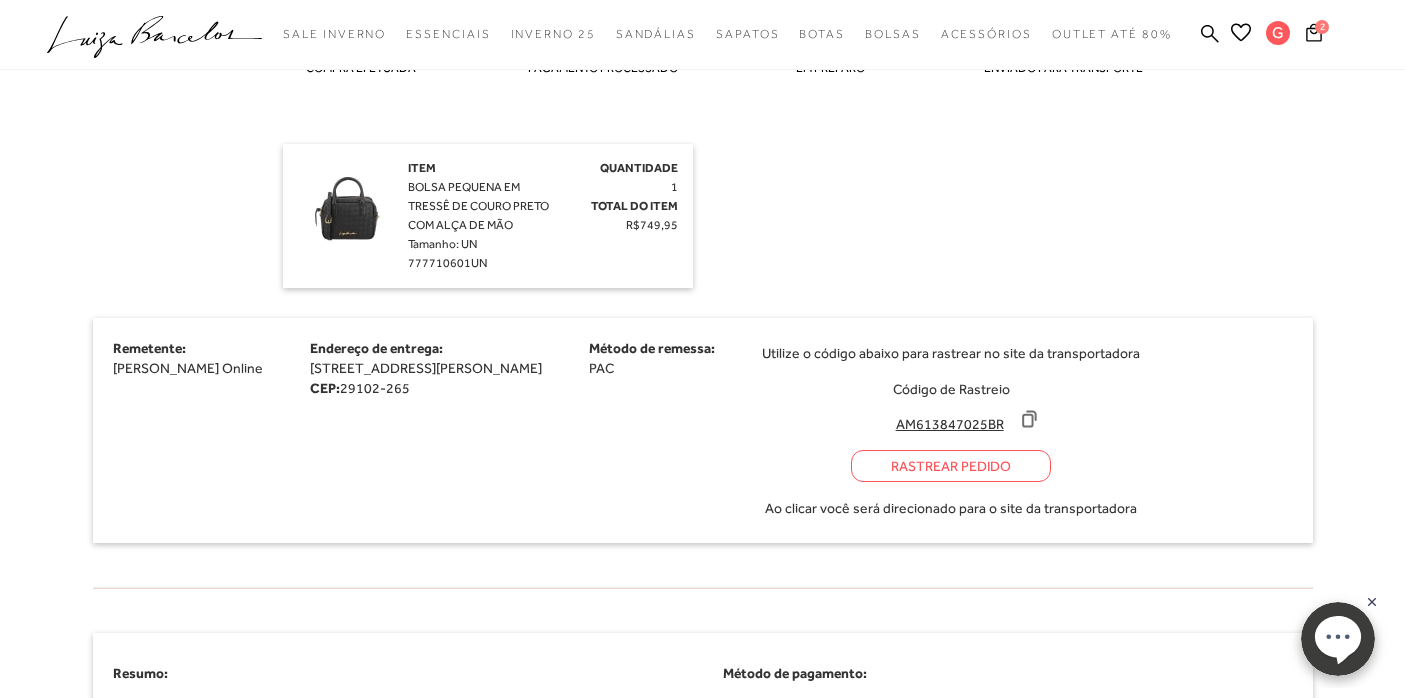 scroll, scrollTop: 1271, scrollLeft: 0, axis: vertical 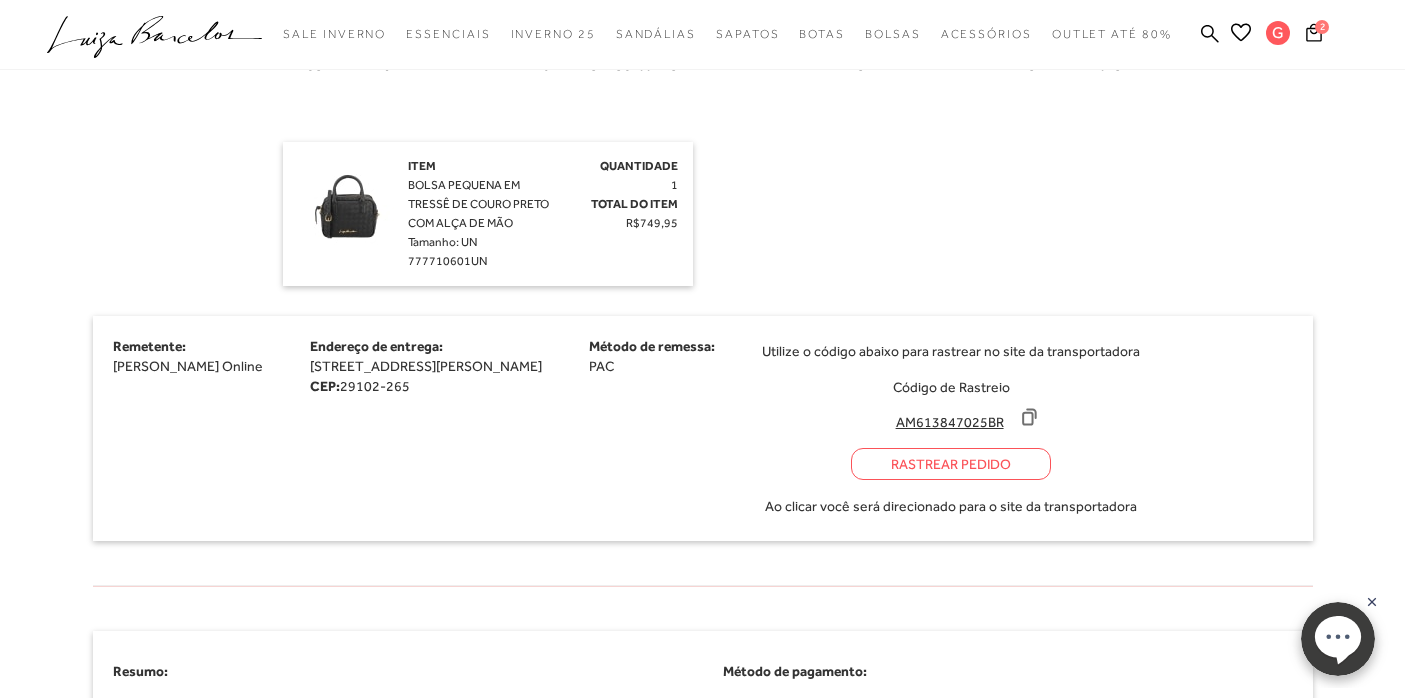 click on "Rastrear Pedido" at bounding box center (951, 464) 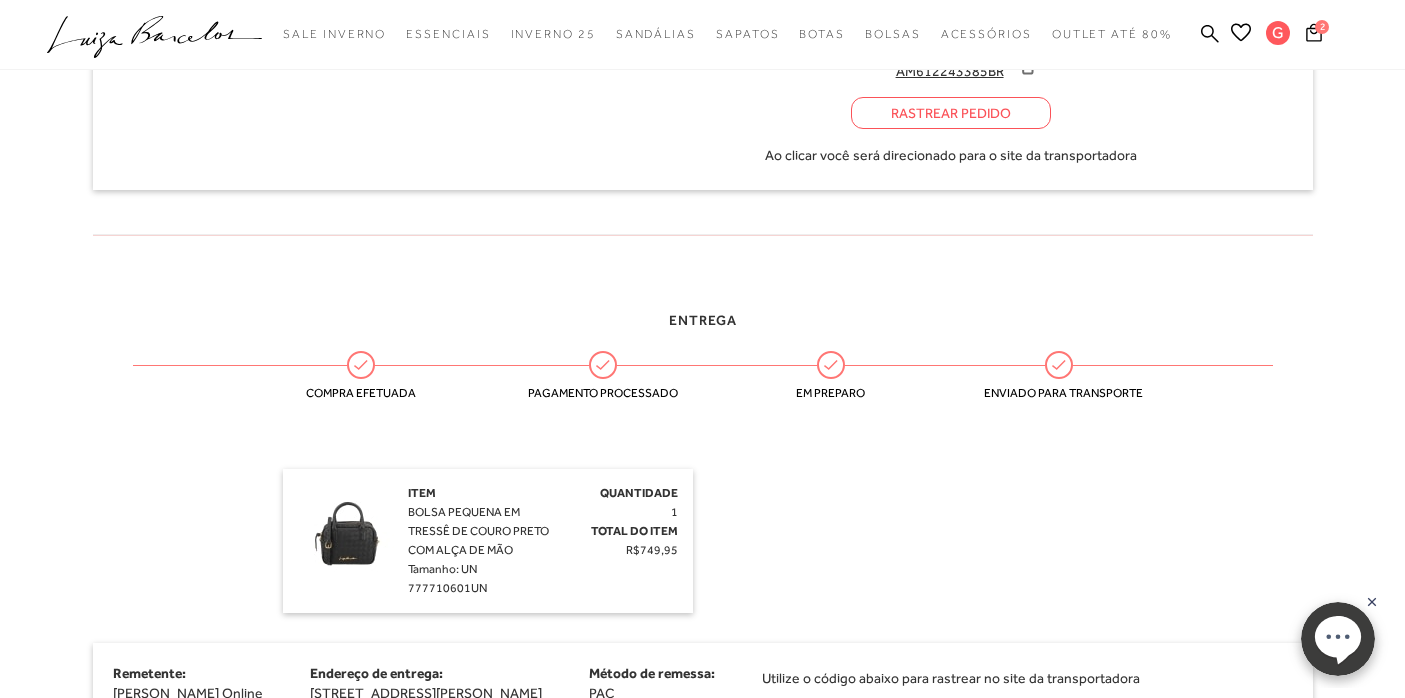 scroll, scrollTop: 1370, scrollLeft: 0, axis: vertical 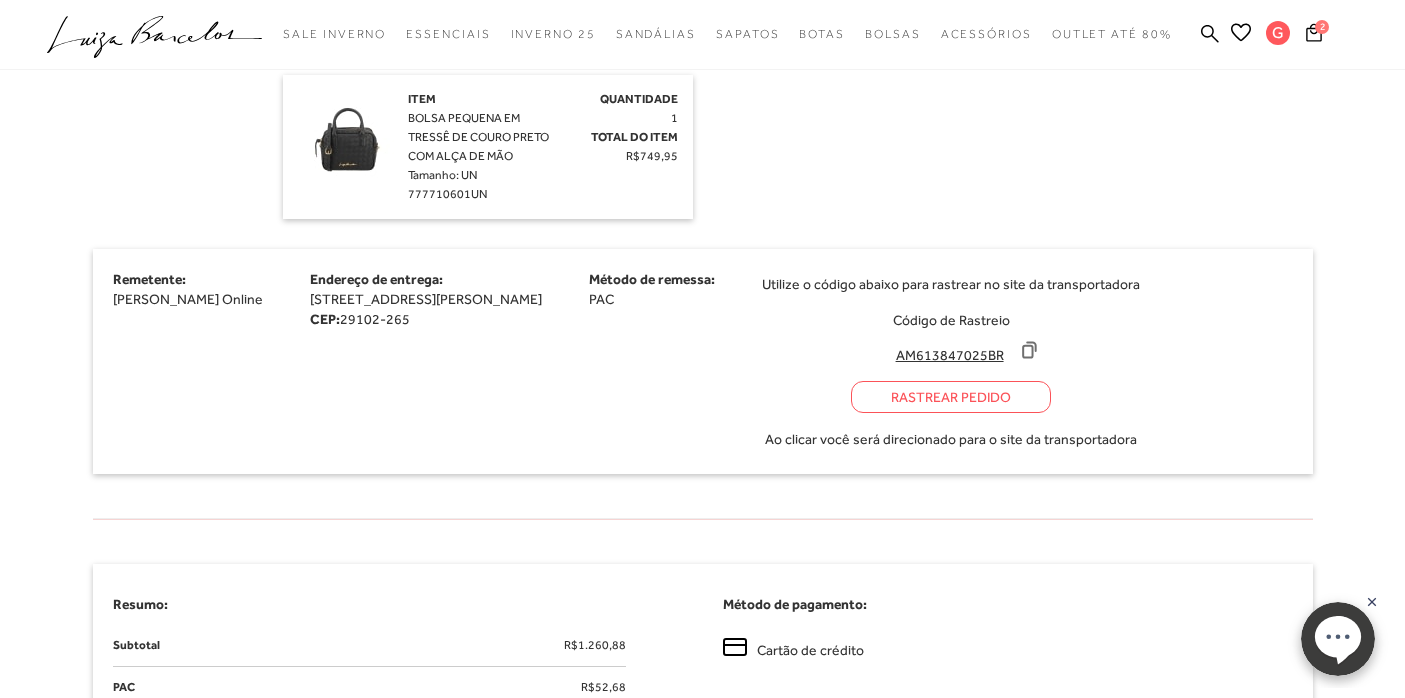 click at bounding box center (348, 140) 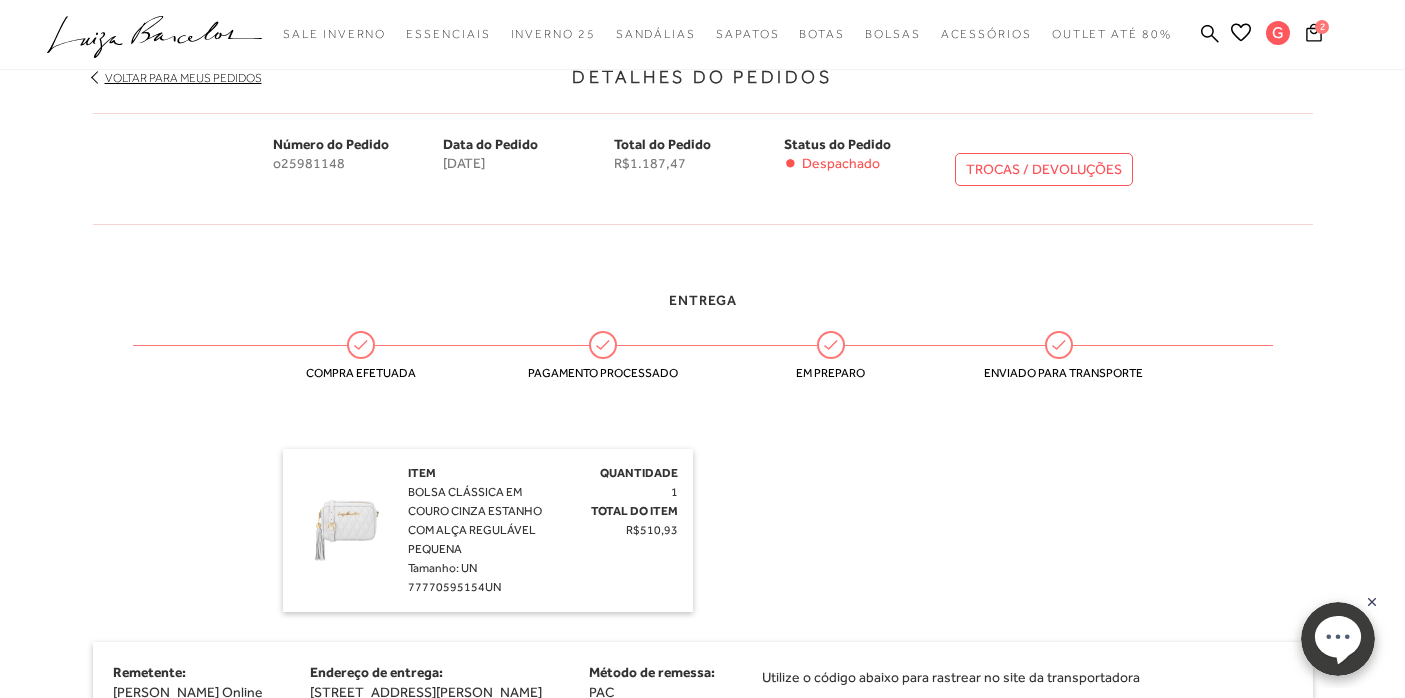 scroll, scrollTop: 0, scrollLeft: 0, axis: both 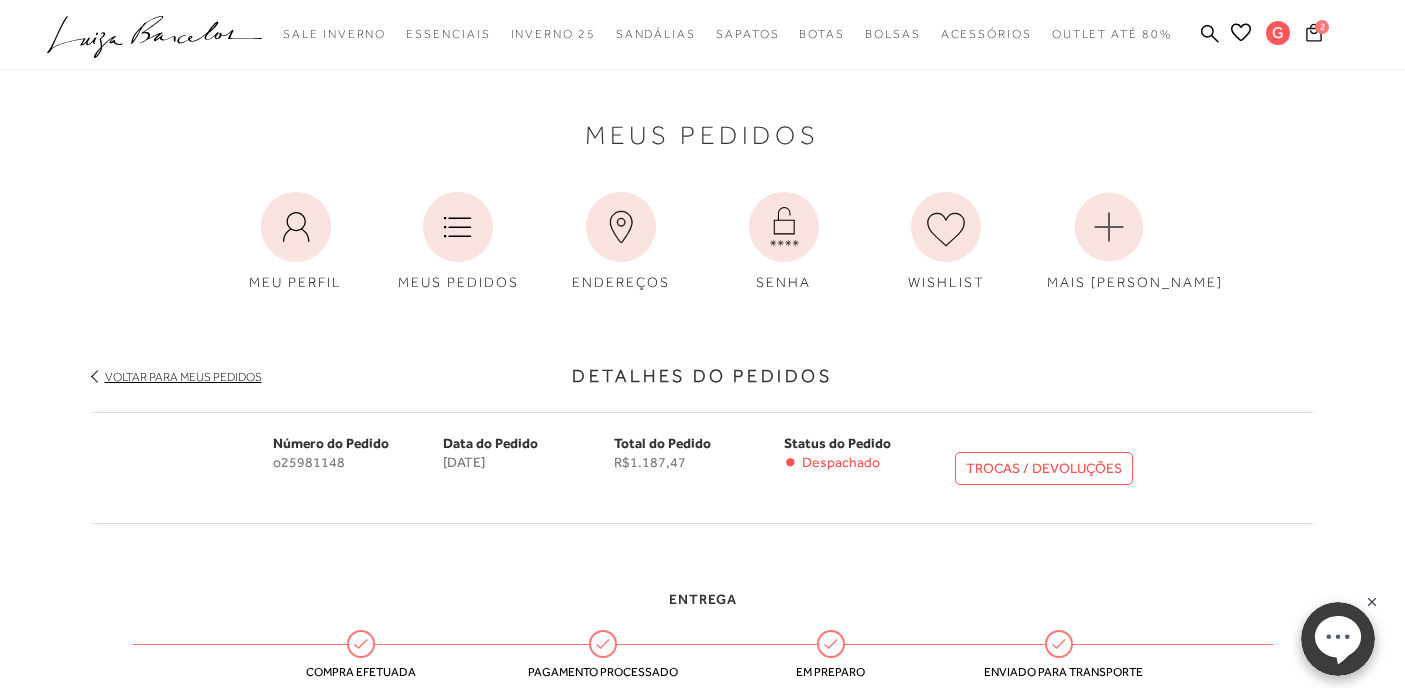 click 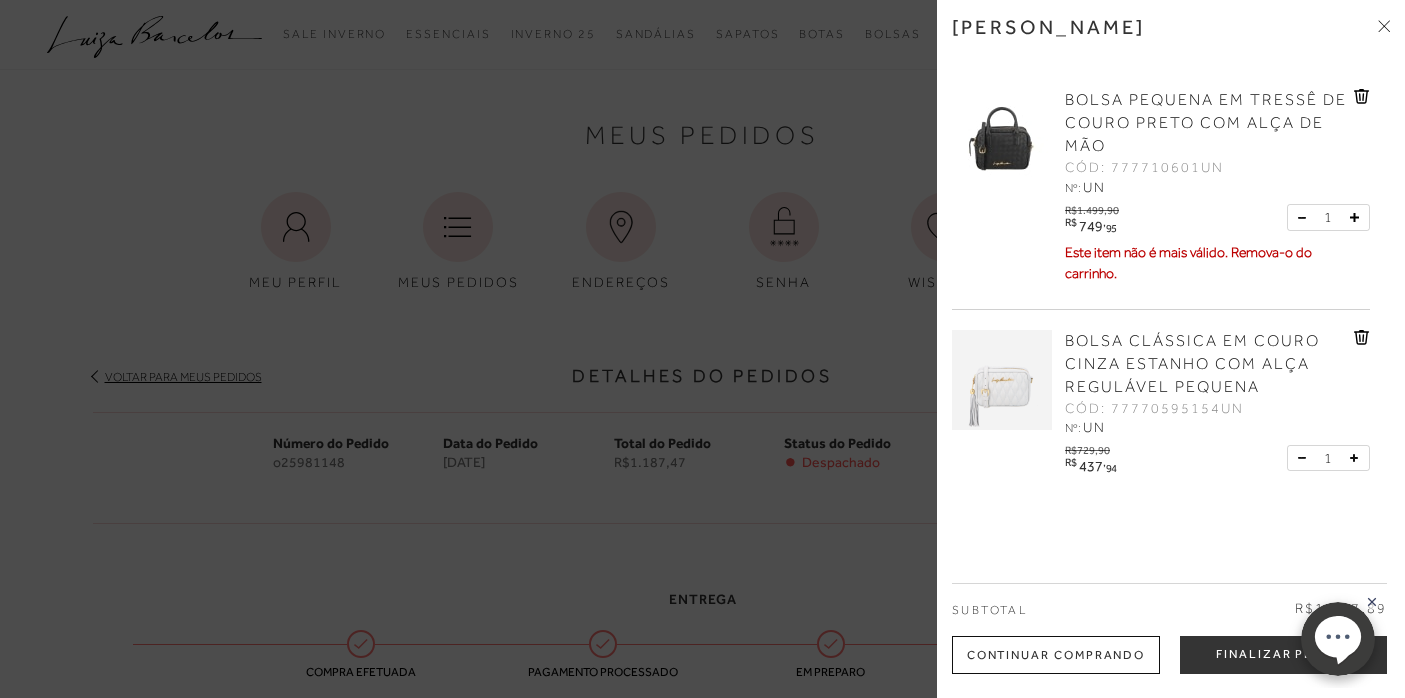 click at bounding box center (1002, 139) 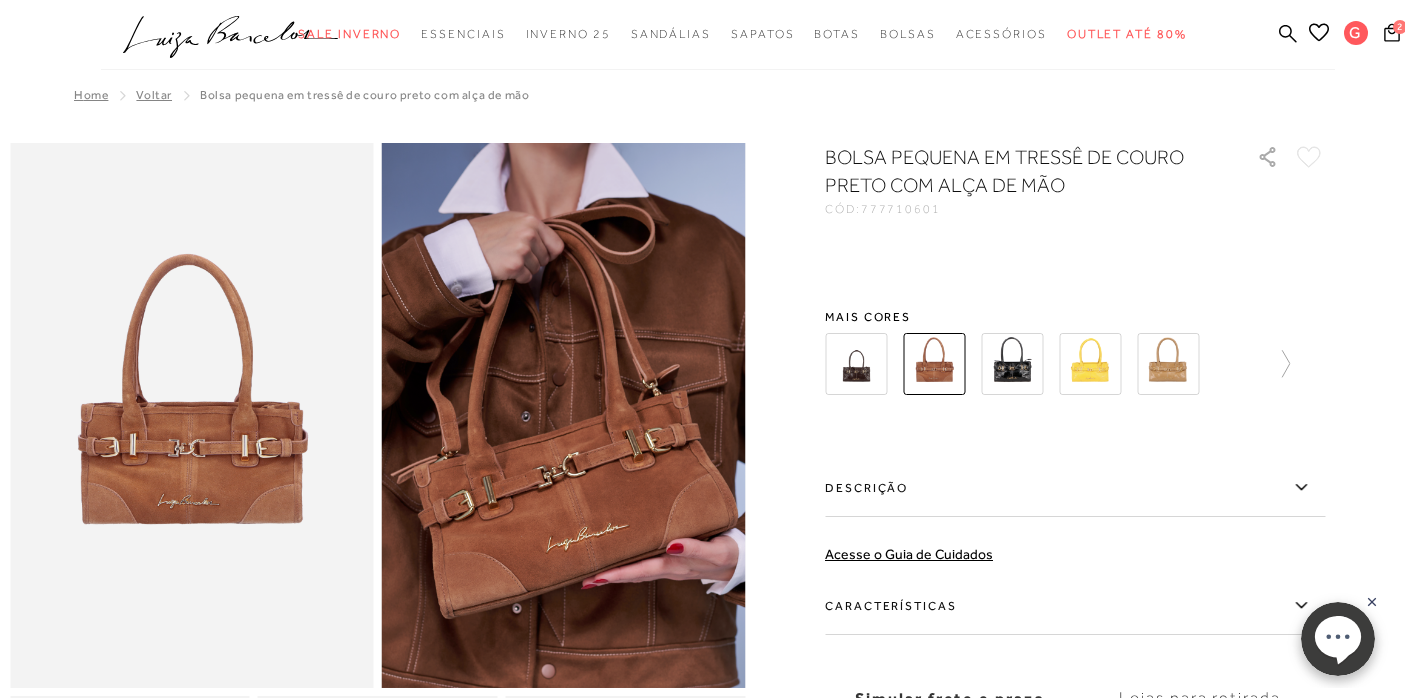 scroll, scrollTop: 0, scrollLeft: 0, axis: both 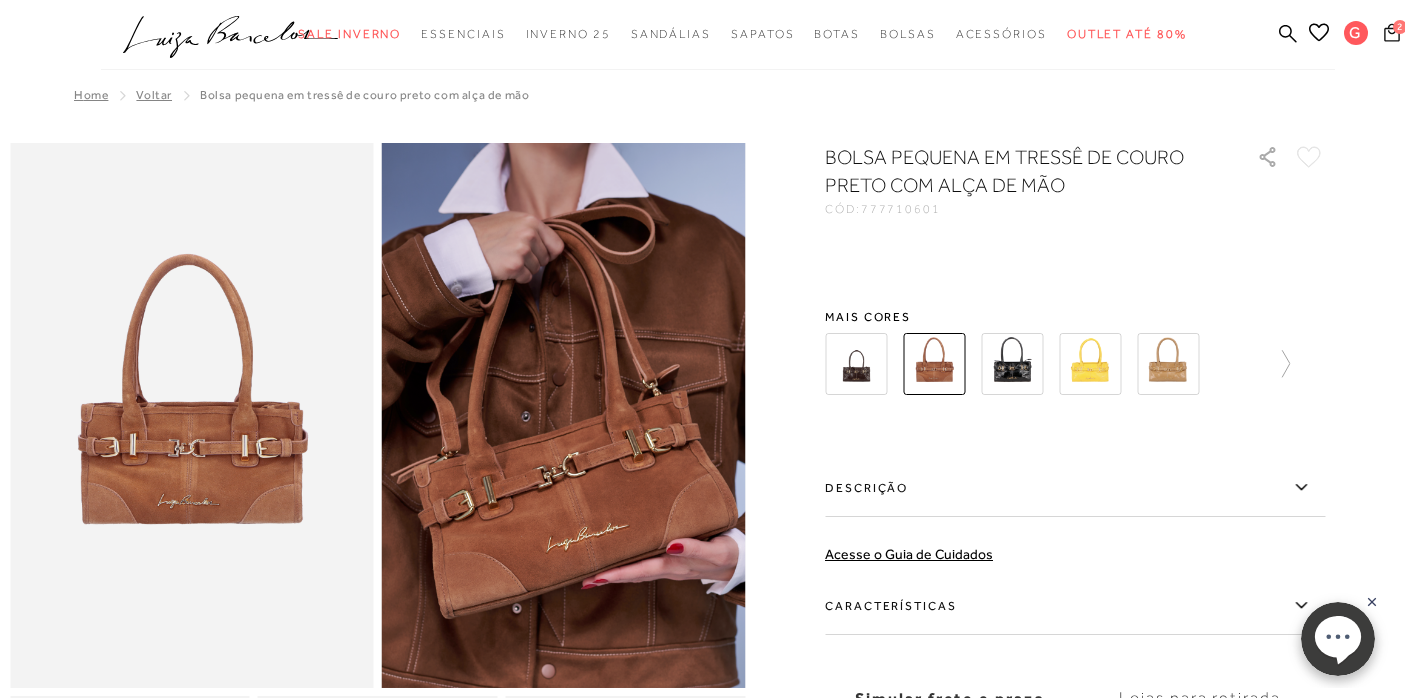 click 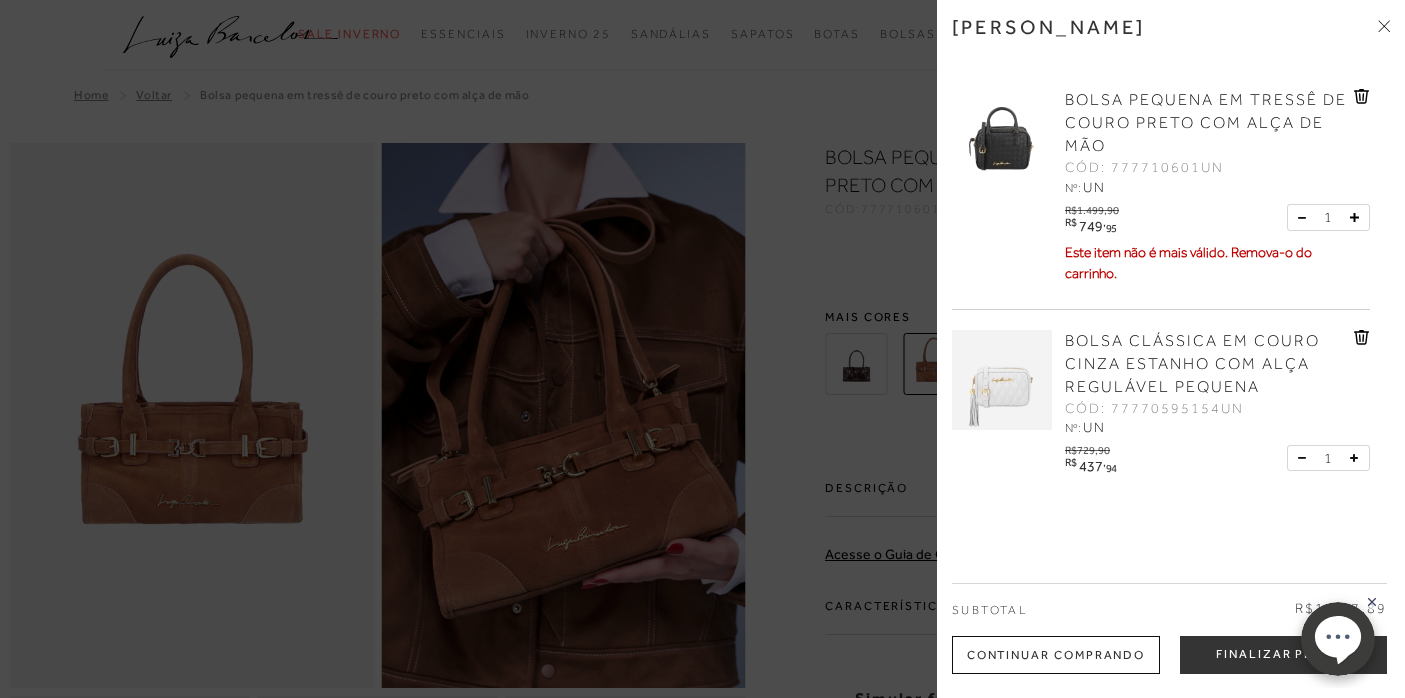 click at bounding box center (1002, 380) 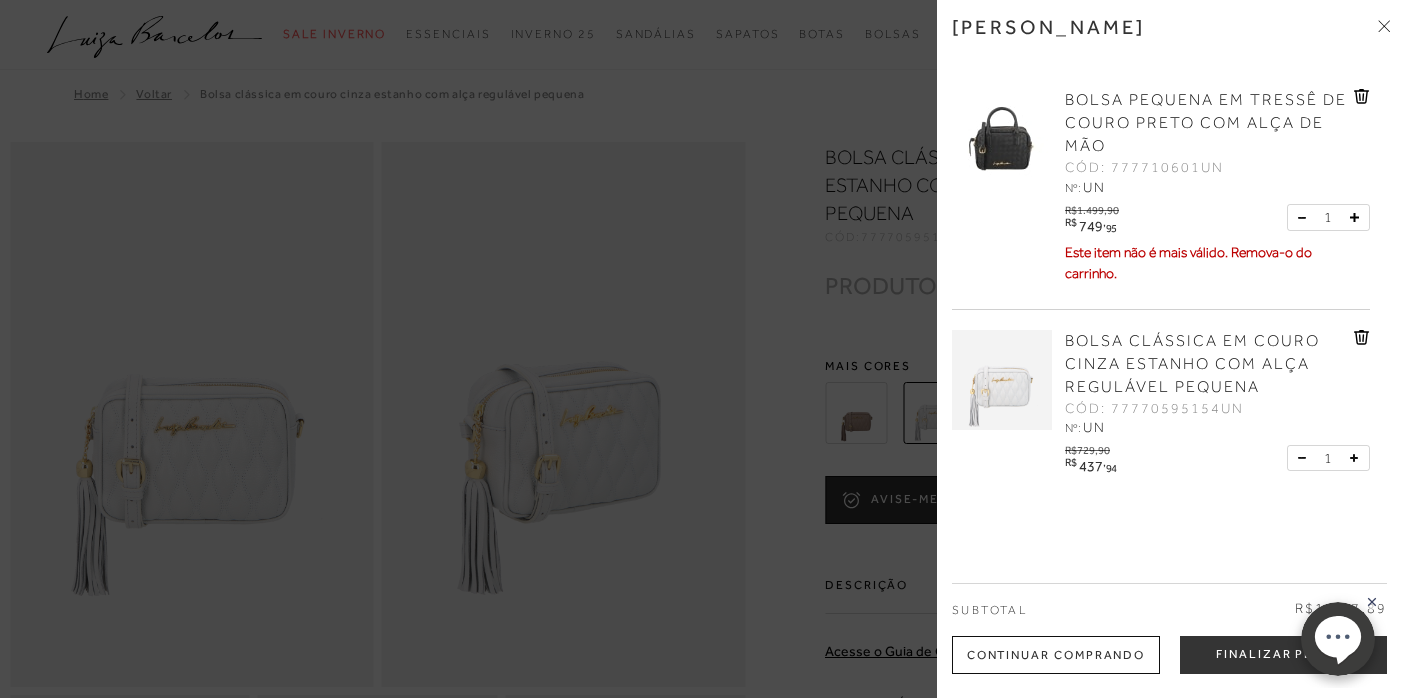scroll, scrollTop: 0, scrollLeft: 0, axis: both 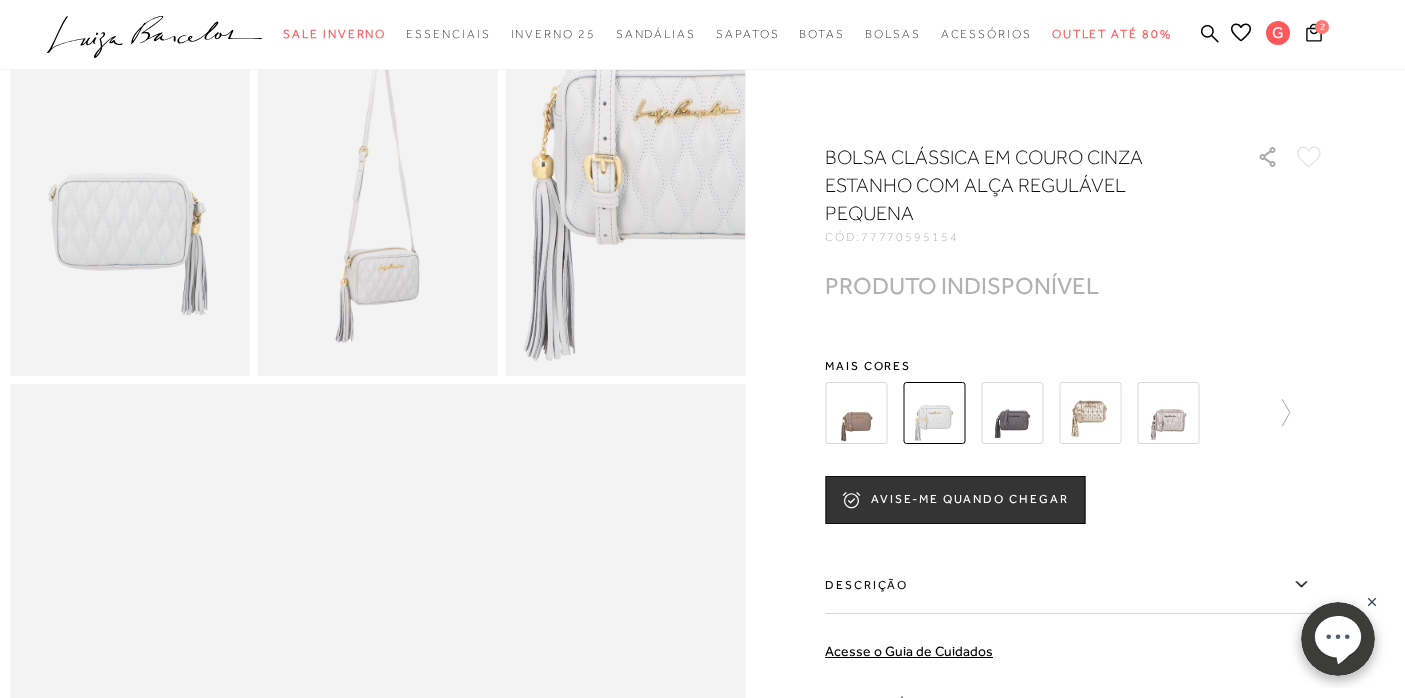 click at bounding box center (856, 413) 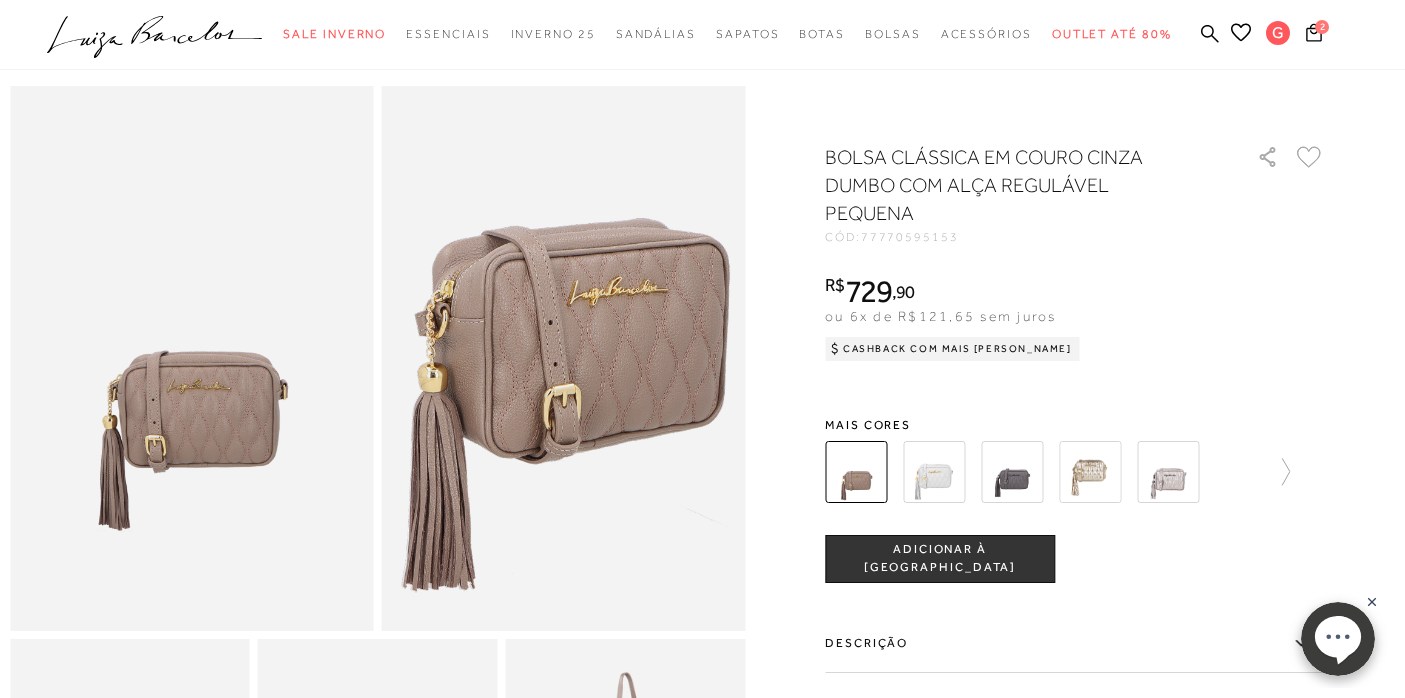 scroll, scrollTop: 0, scrollLeft: 0, axis: both 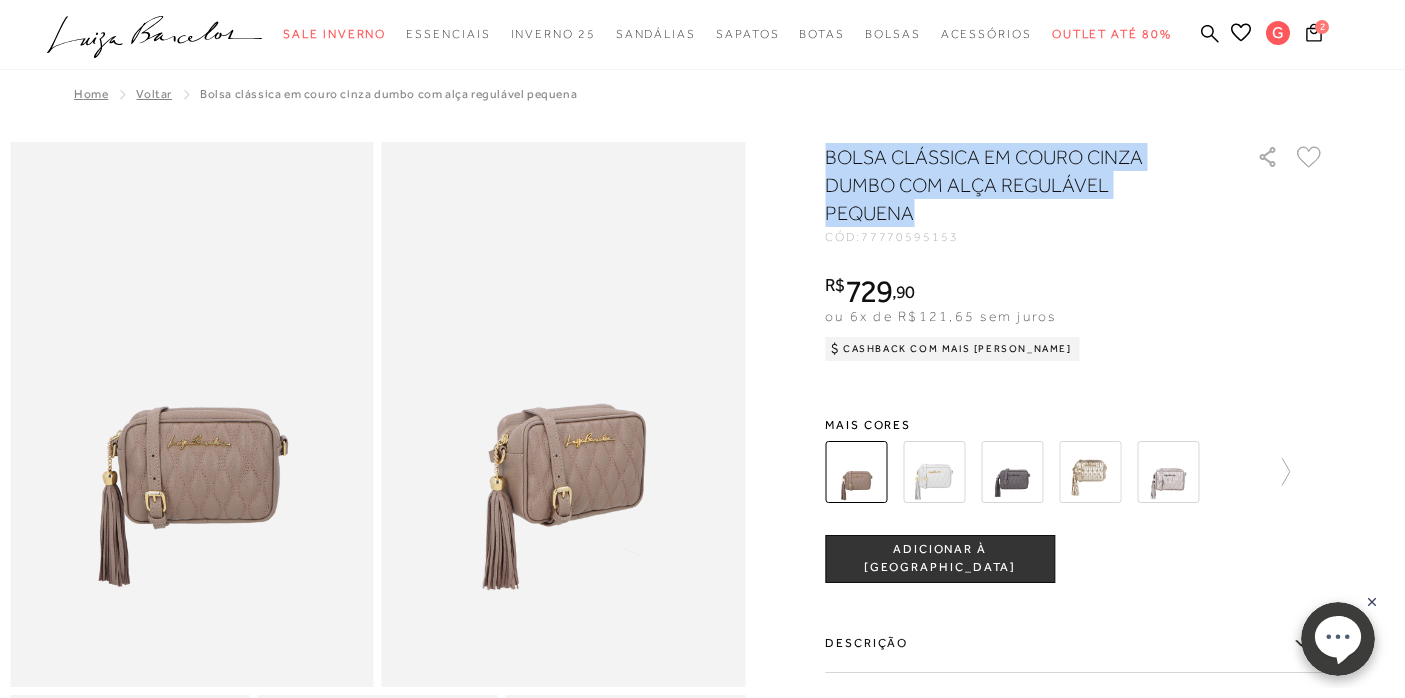 drag, startPoint x: 836, startPoint y: 158, endPoint x: 926, endPoint y: 216, distance: 107.07007 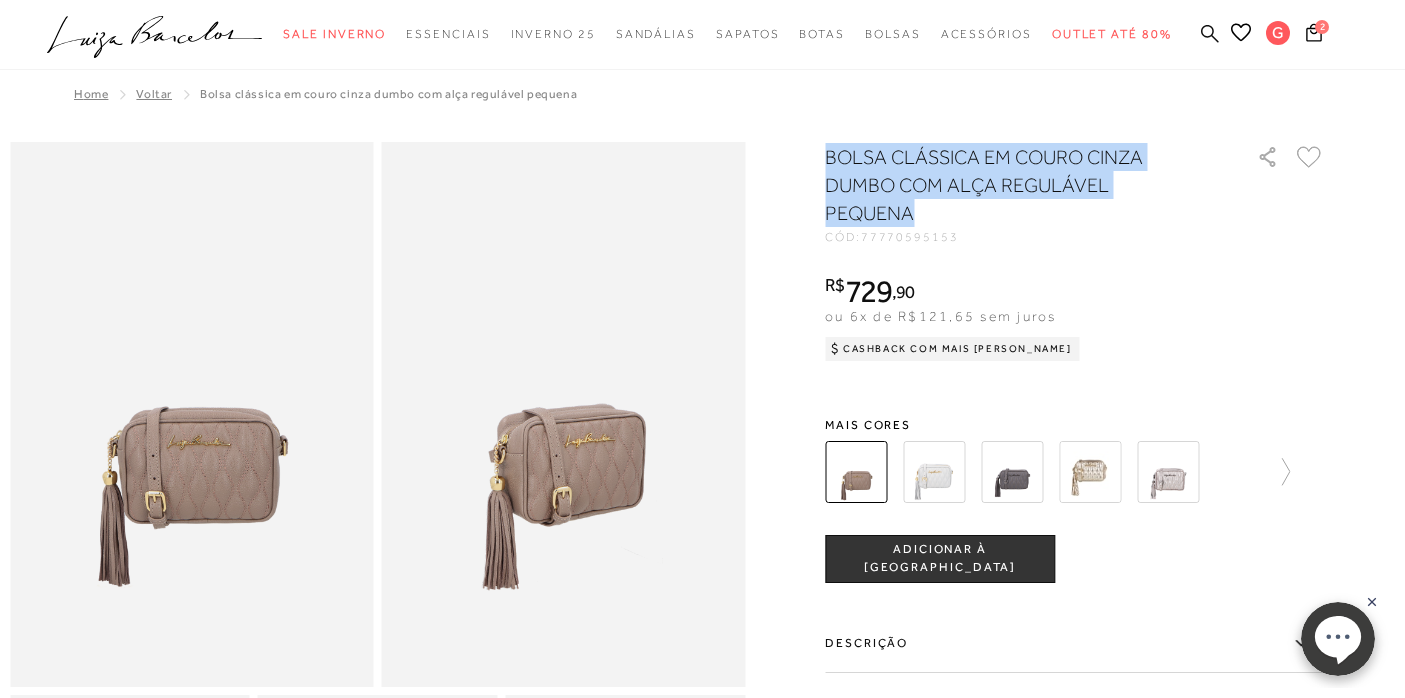 click 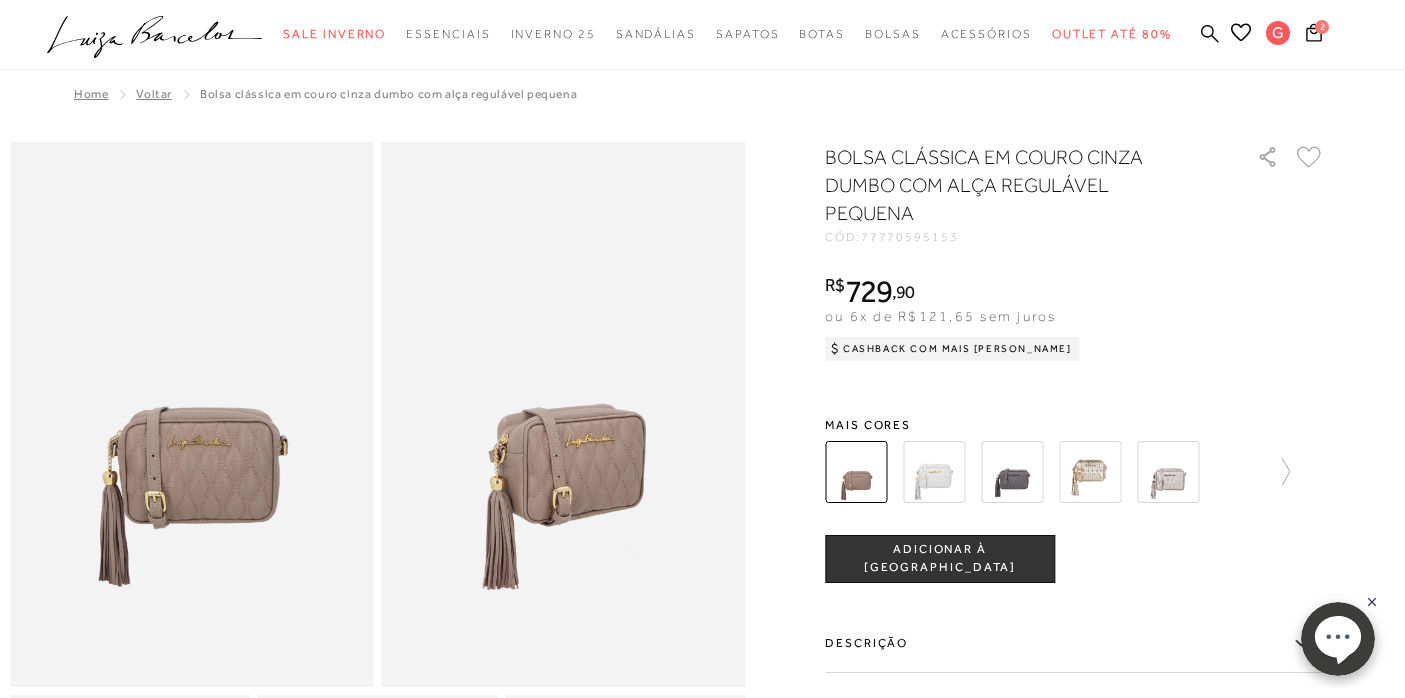 click 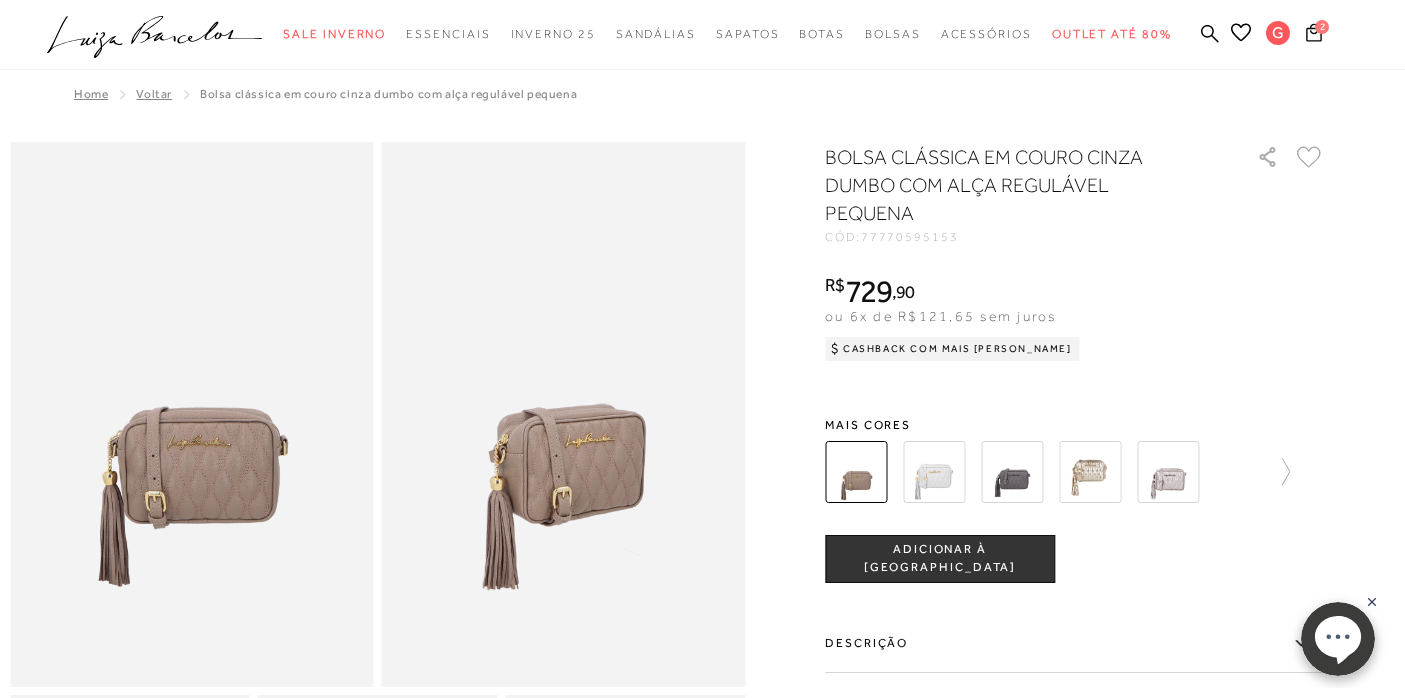 click on ".a{fill-rule:evenodd;}
Sale Inverno
Modelo
Sapatos
[GEOGRAPHIC_DATA]
Mules
[GEOGRAPHIC_DATA]
Acessórios Mule" at bounding box center [687, 34] 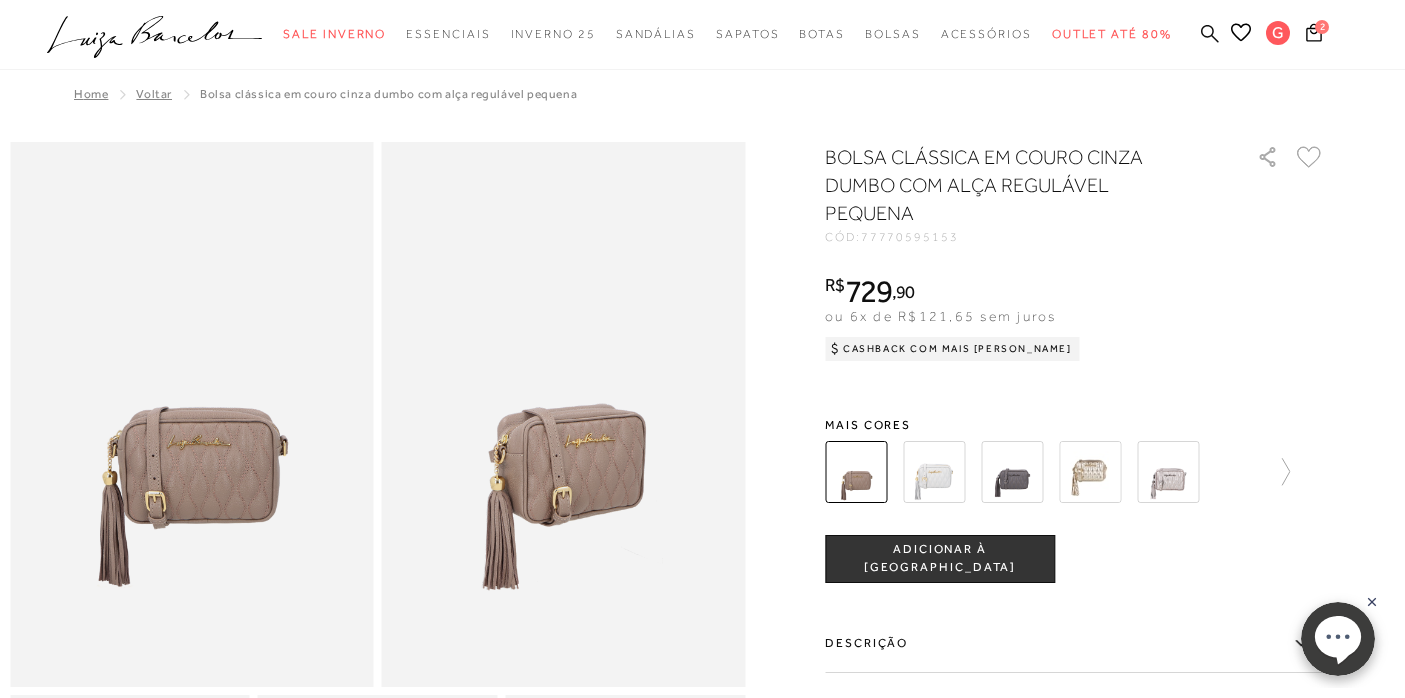 click 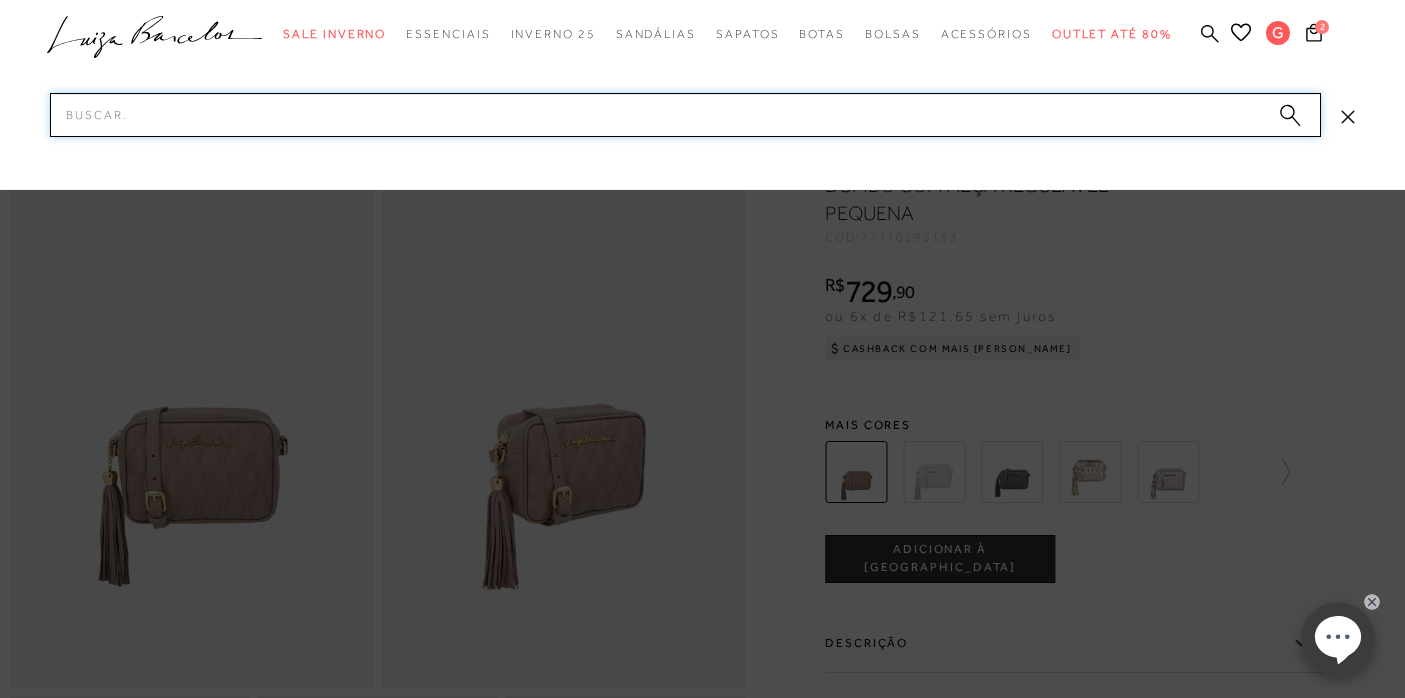 paste on "BOLSA CLÁSSICA EM COURO CINZA DUMBO COM ALÇA REGULÁVEL PEQUENA" 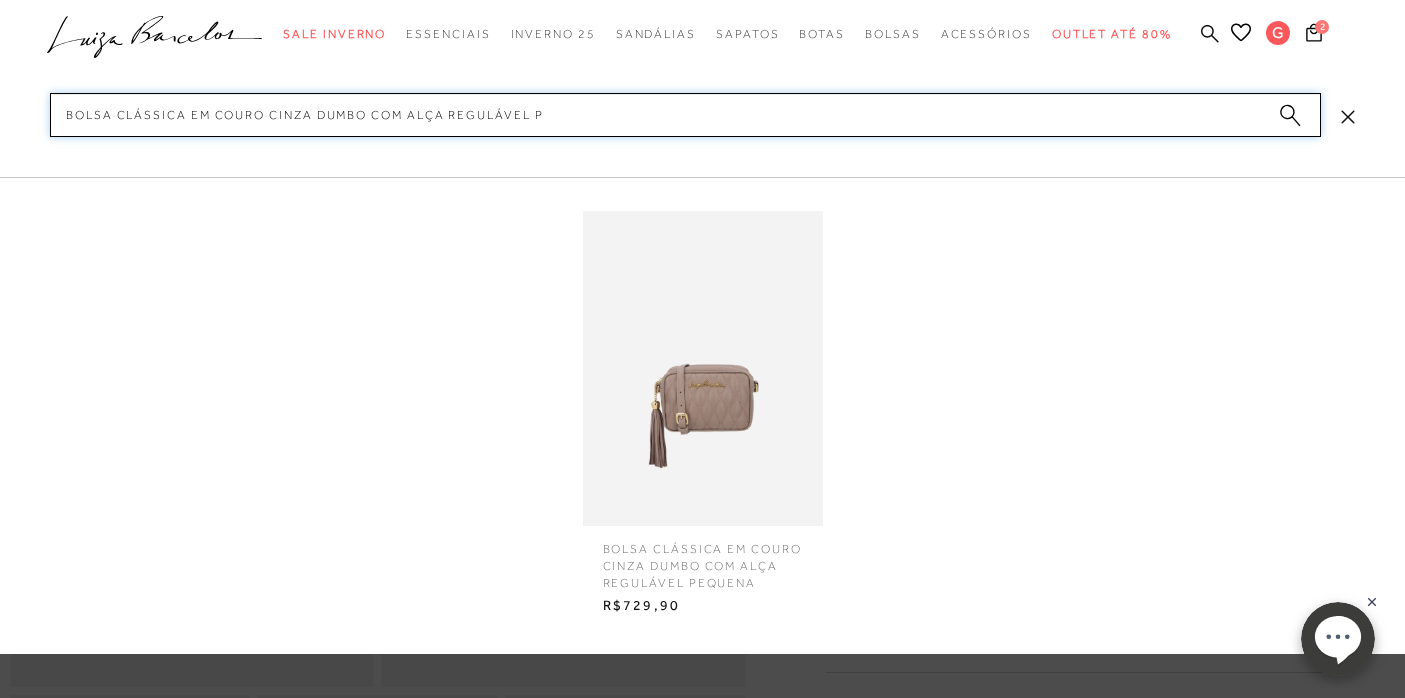 type on "BOLSA CLÁSSICA EM COURO CINZA DUMBO COM ALÇA REGULÁVEL" 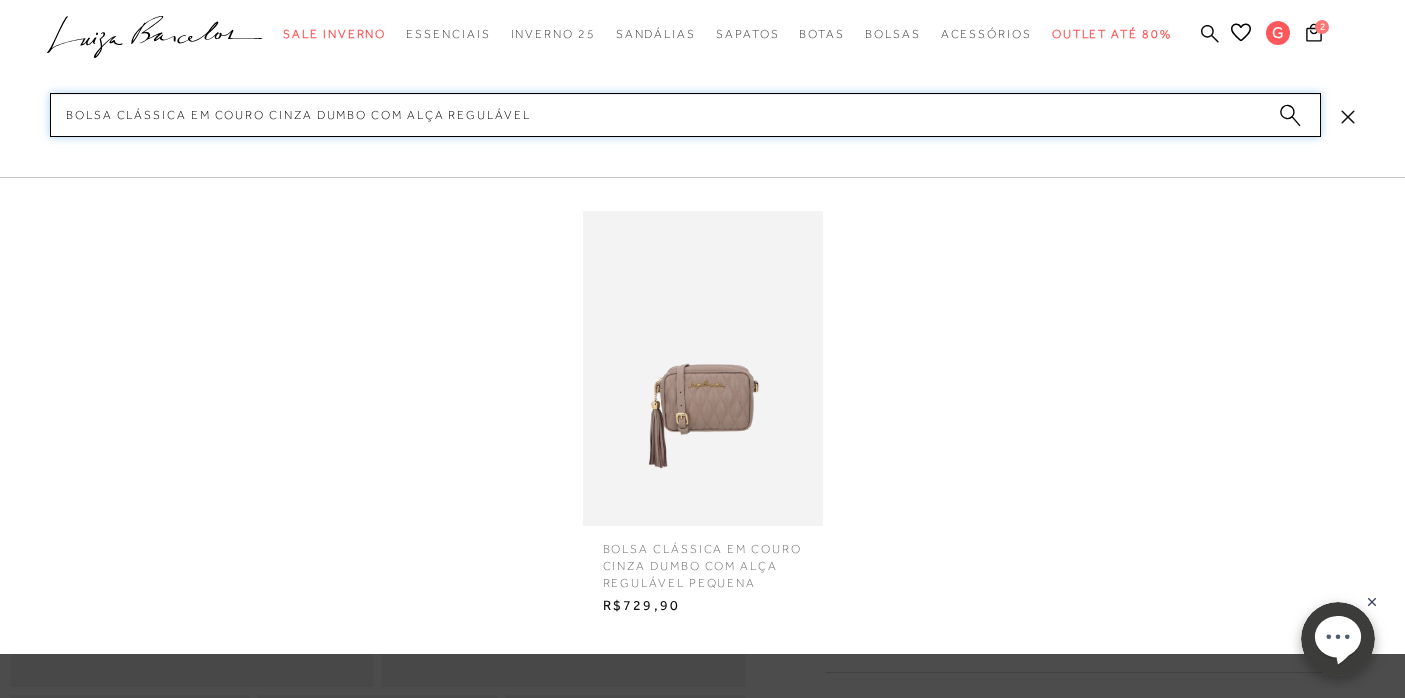 type 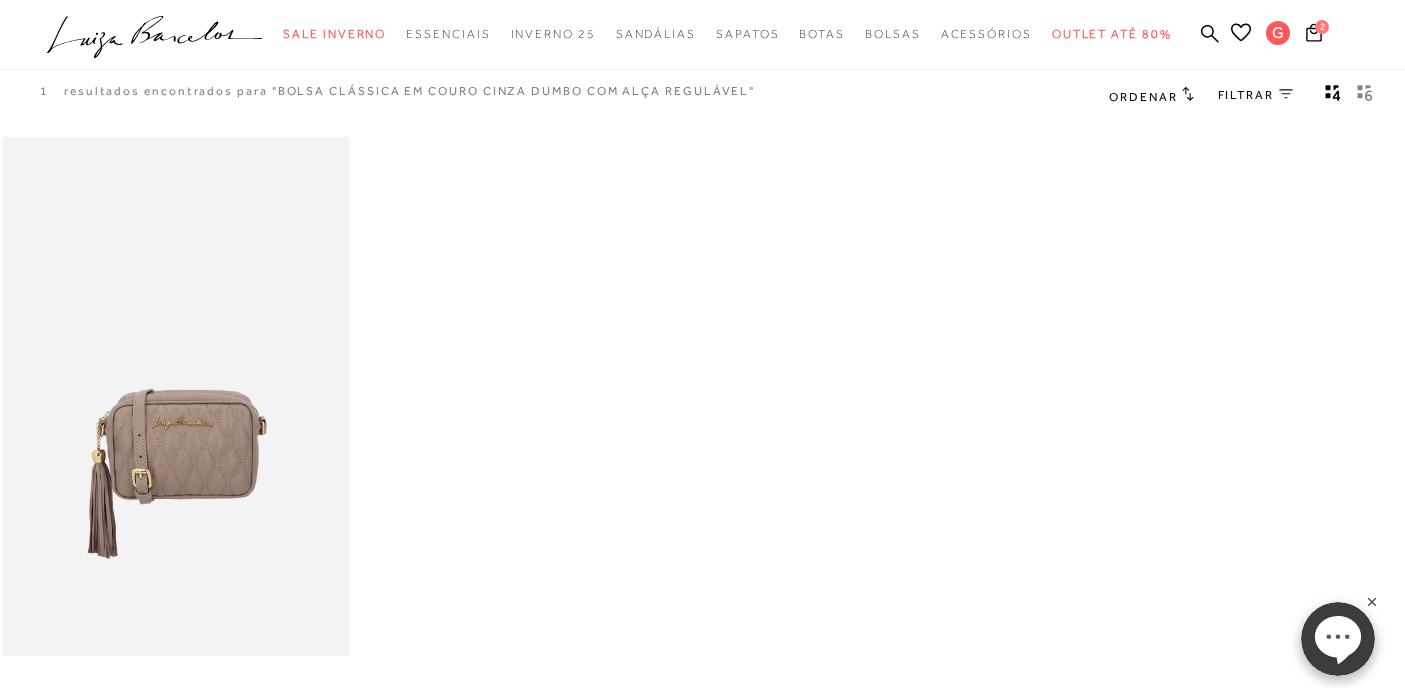 scroll, scrollTop: 0, scrollLeft: 0, axis: both 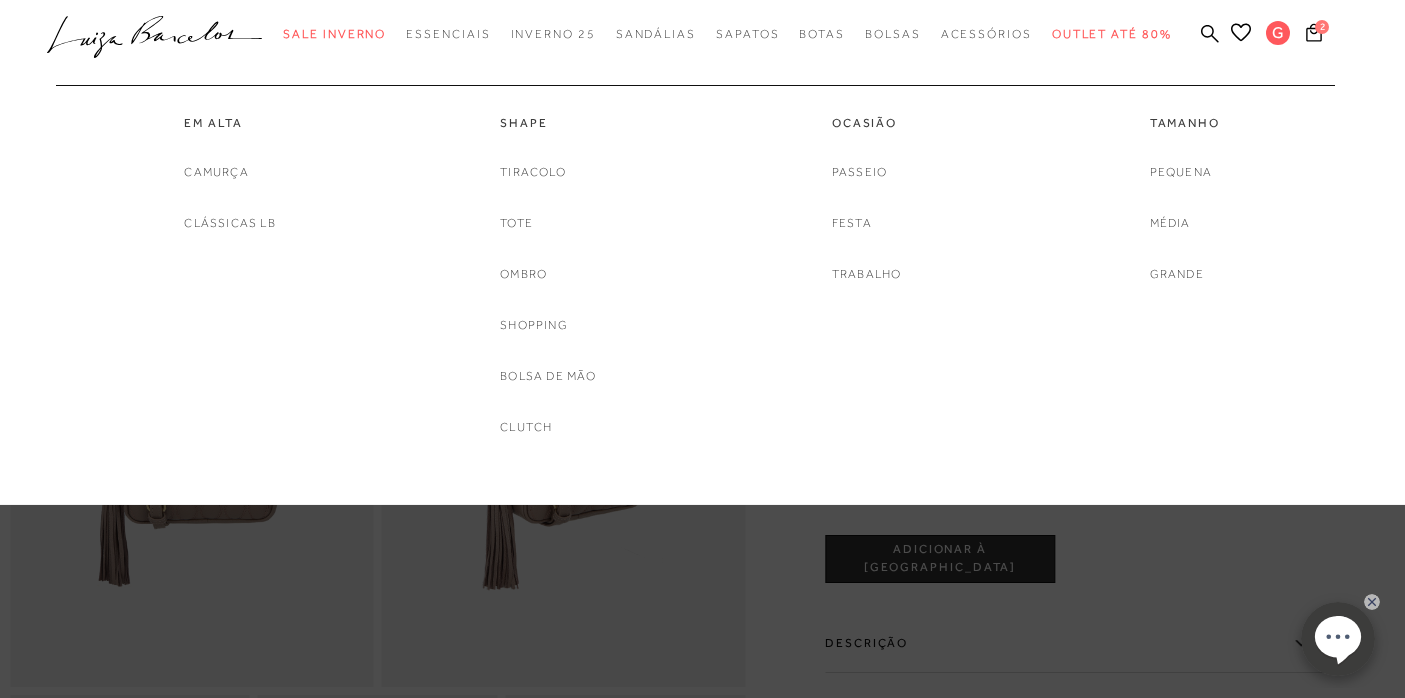 click on "Pequena
Média
Grande" at bounding box center [1185, 223] 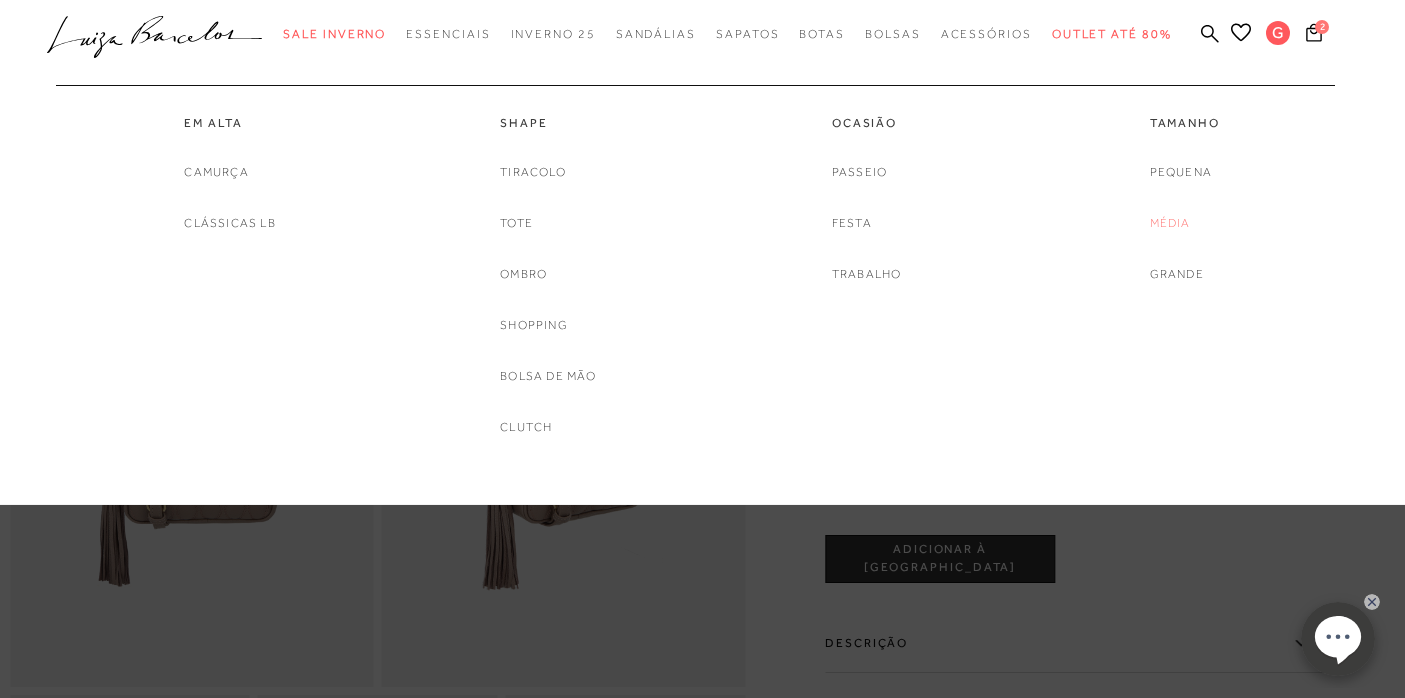 click on "Média" at bounding box center [1170, 223] 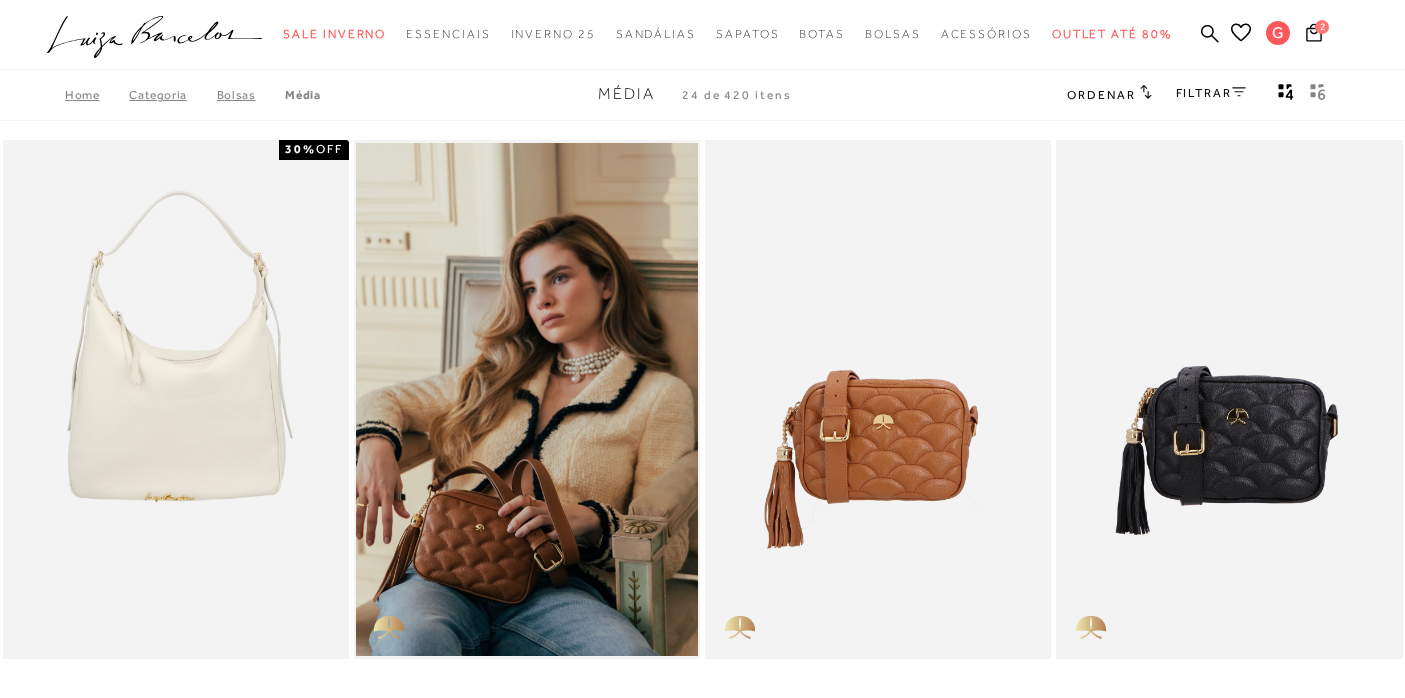 scroll, scrollTop: 165, scrollLeft: 0, axis: vertical 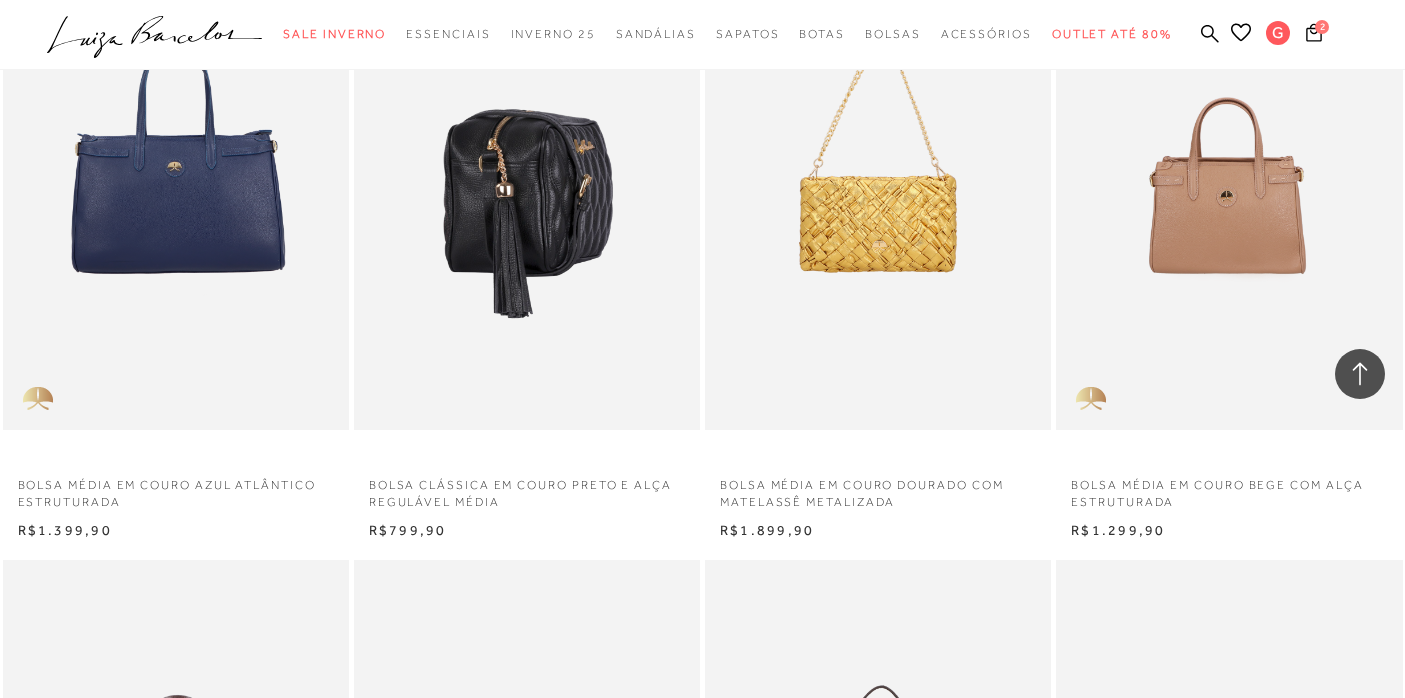 click at bounding box center (528, 170) 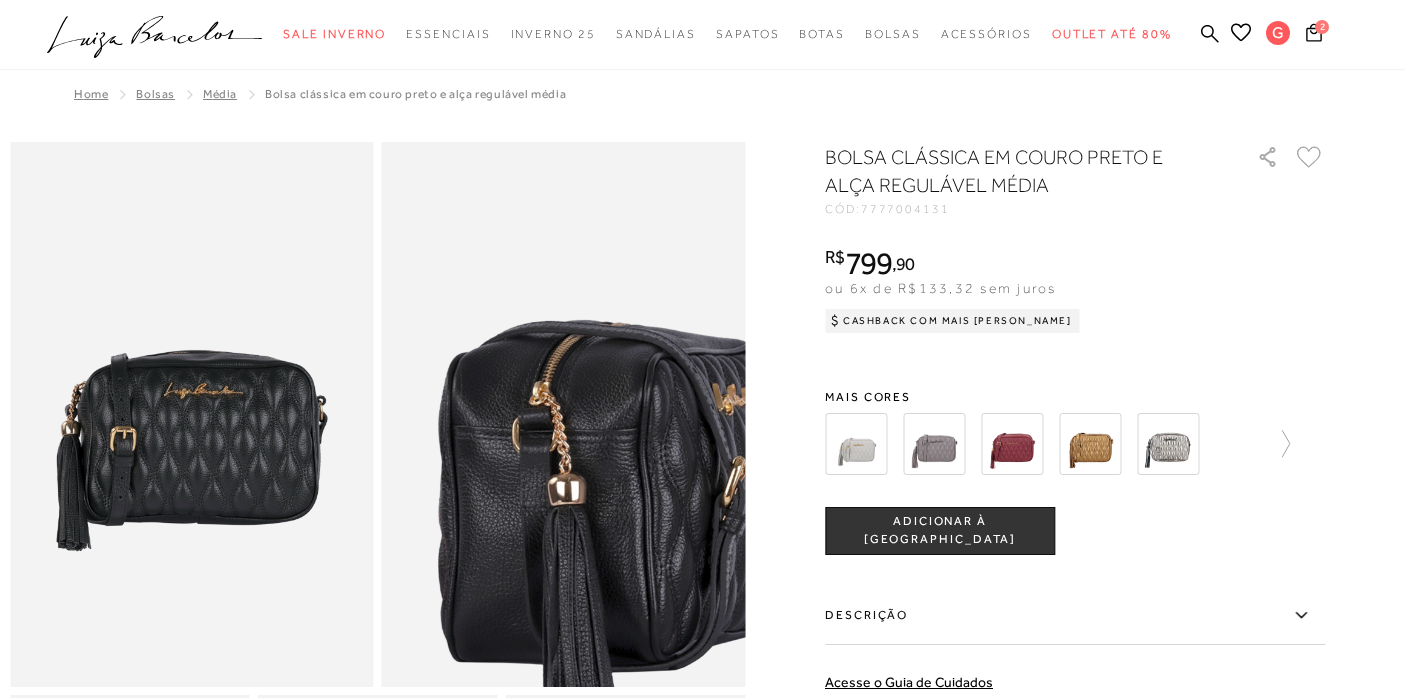 scroll, scrollTop: 0, scrollLeft: 0, axis: both 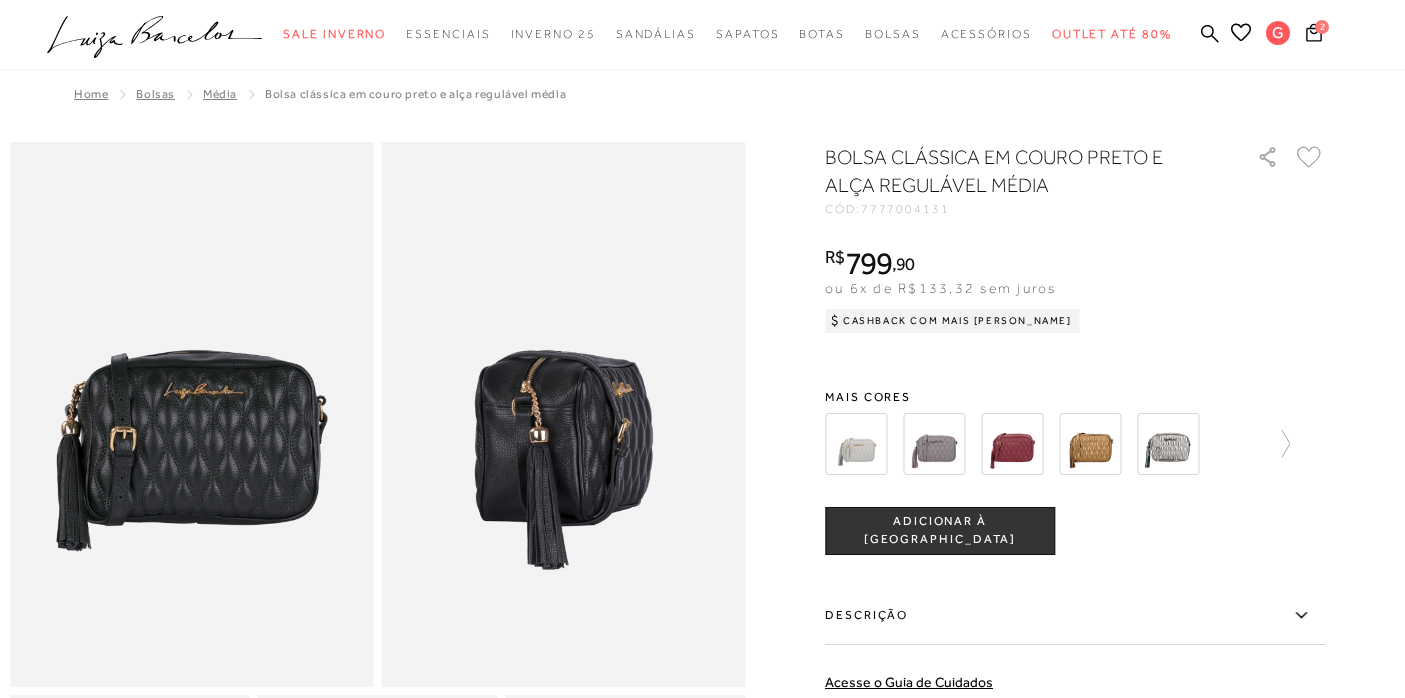 click at bounding box center [856, 444] 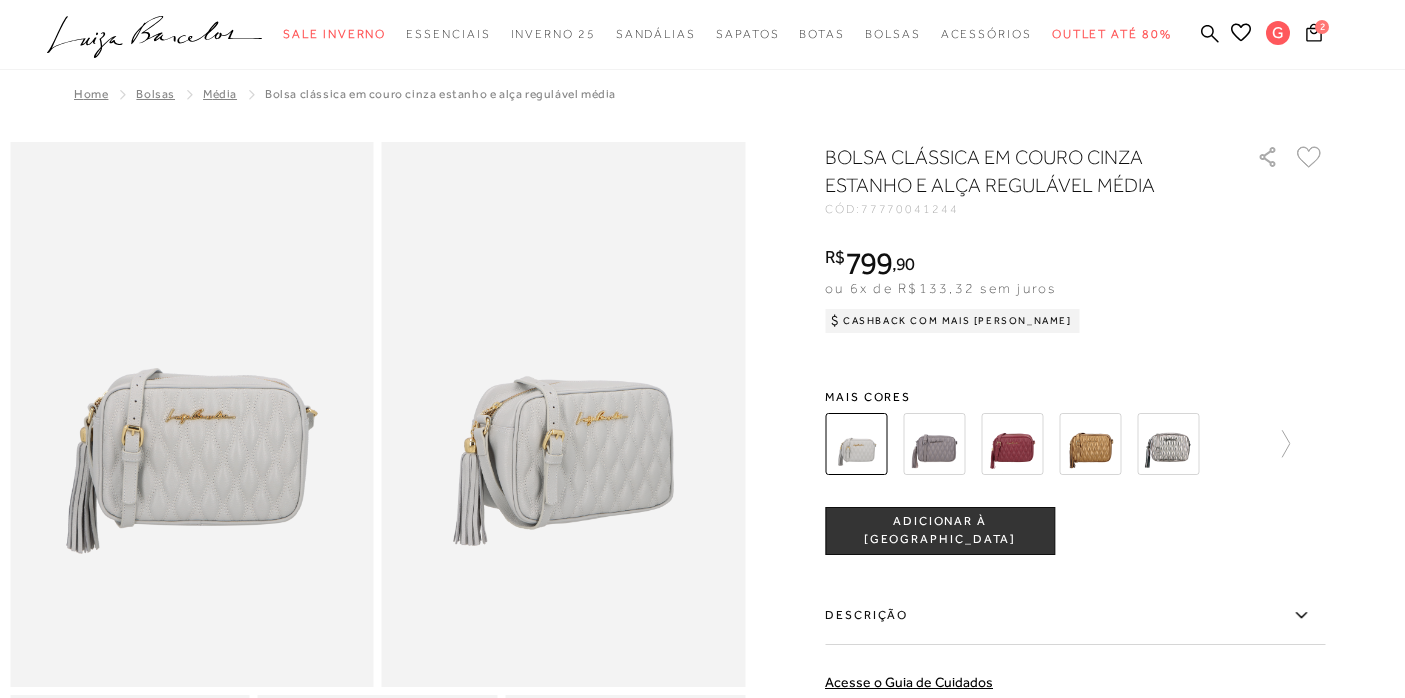 scroll, scrollTop: 0, scrollLeft: 0, axis: both 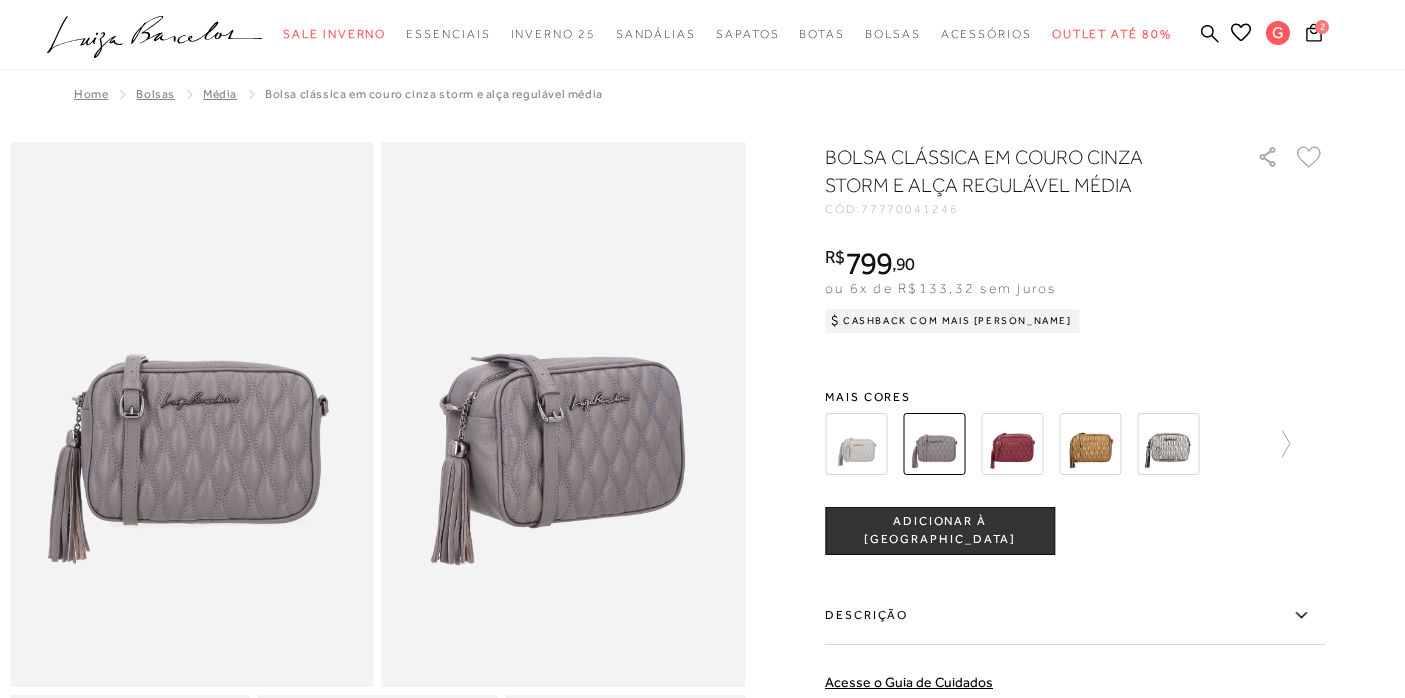 click at bounding box center (856, 444) 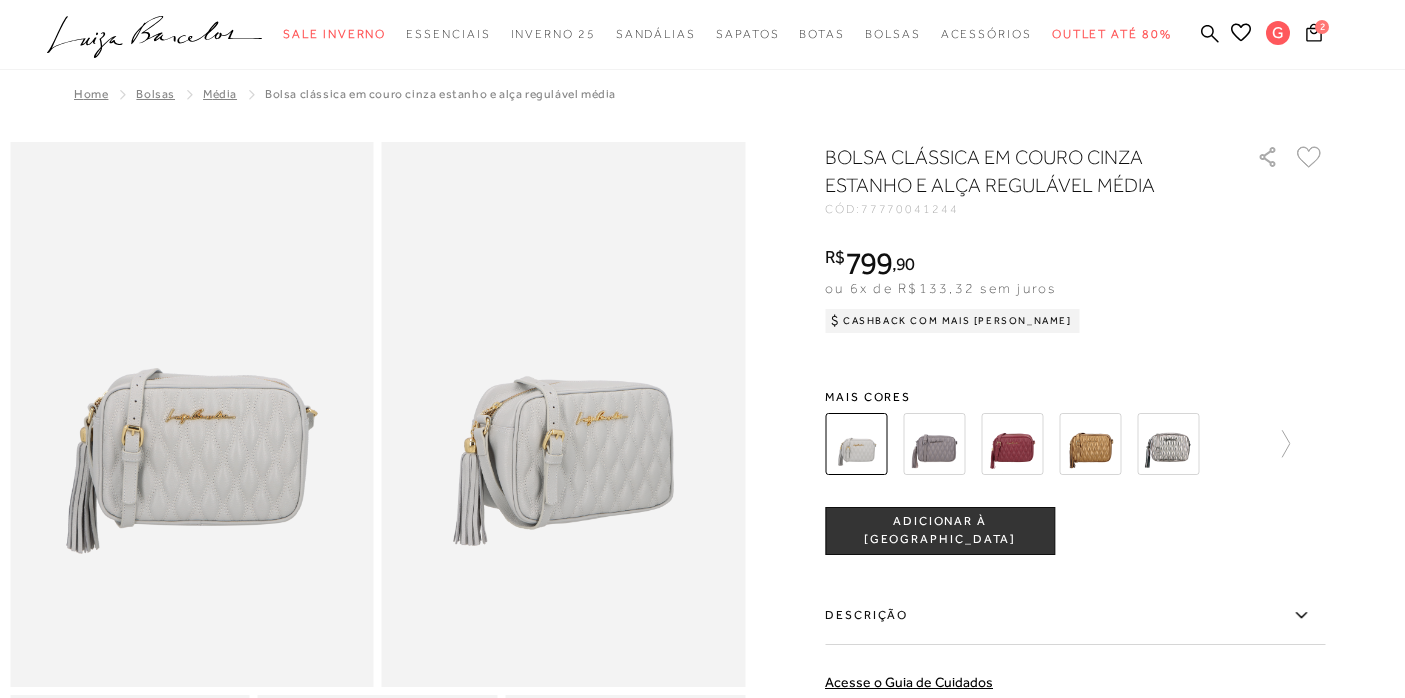 scroll, scrollTop: 0, scrollLeft: 0, axis: both 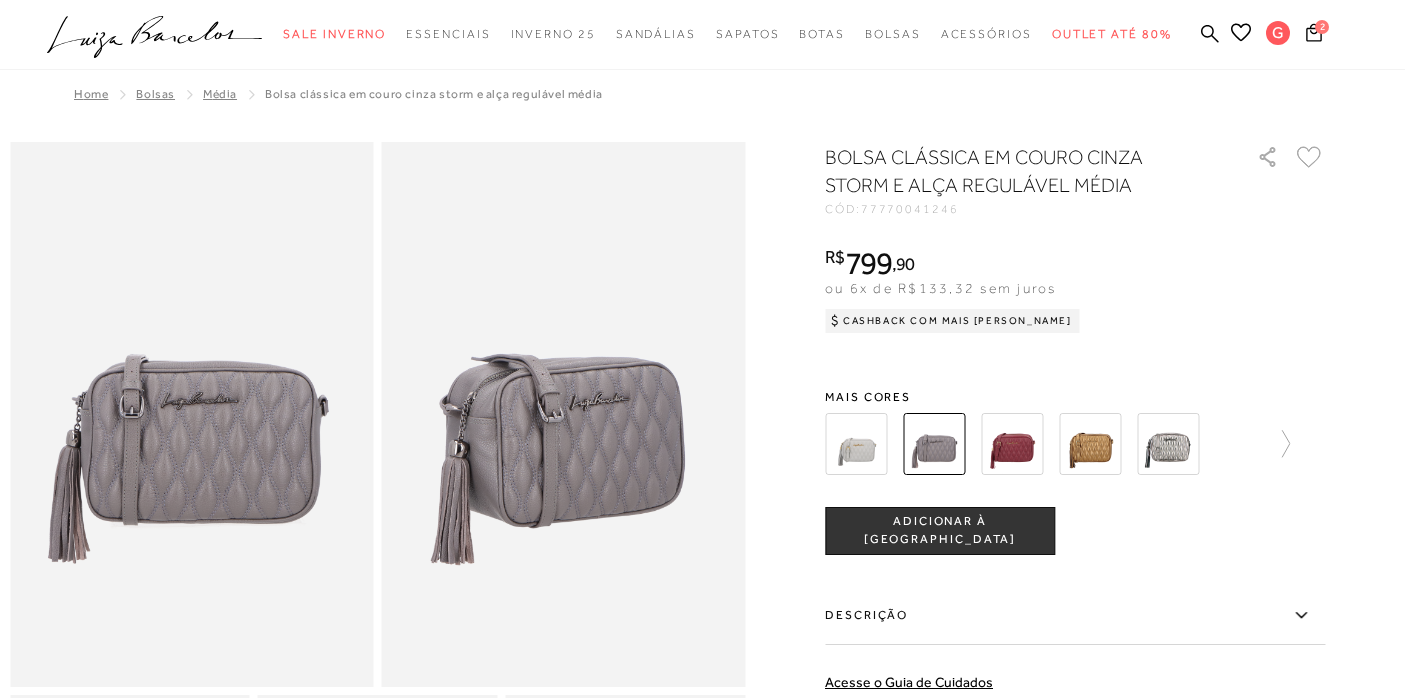 click at bounding box center [1012, 444] 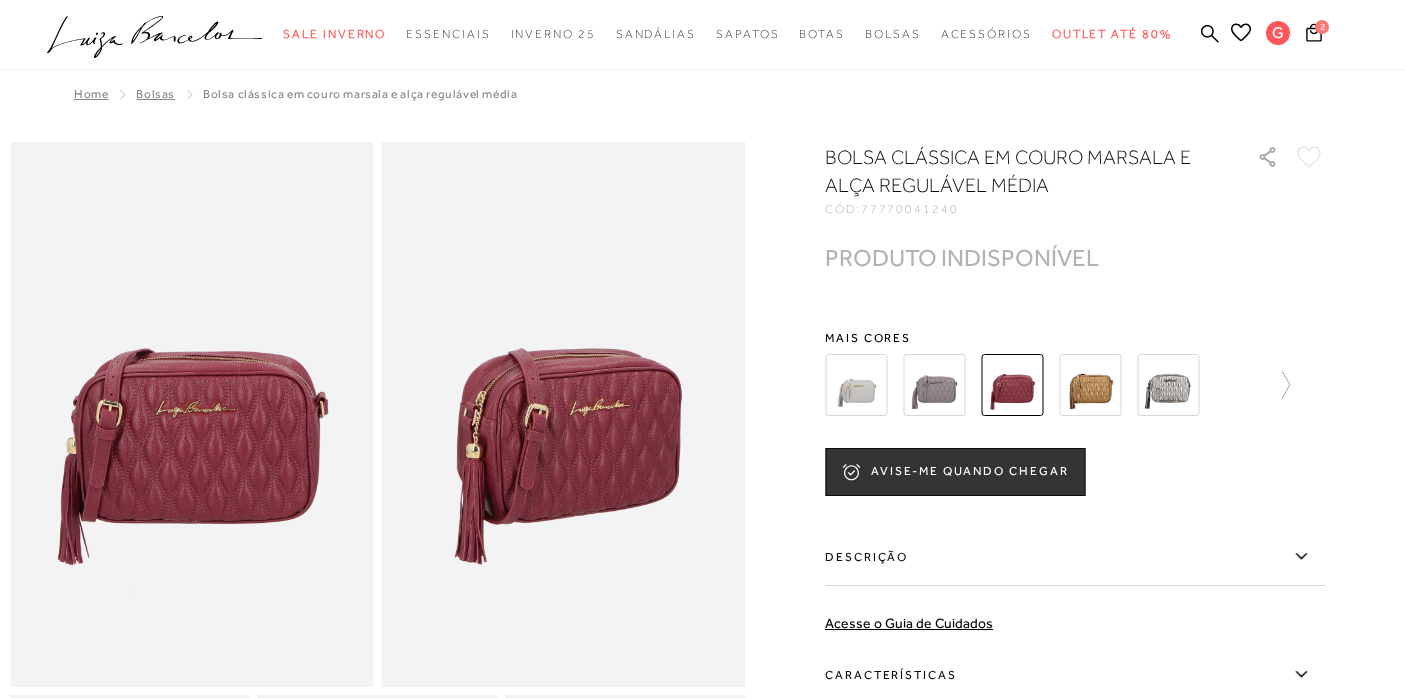 scroll, scrollTop: 0, scrollLeft: 0, axis: both 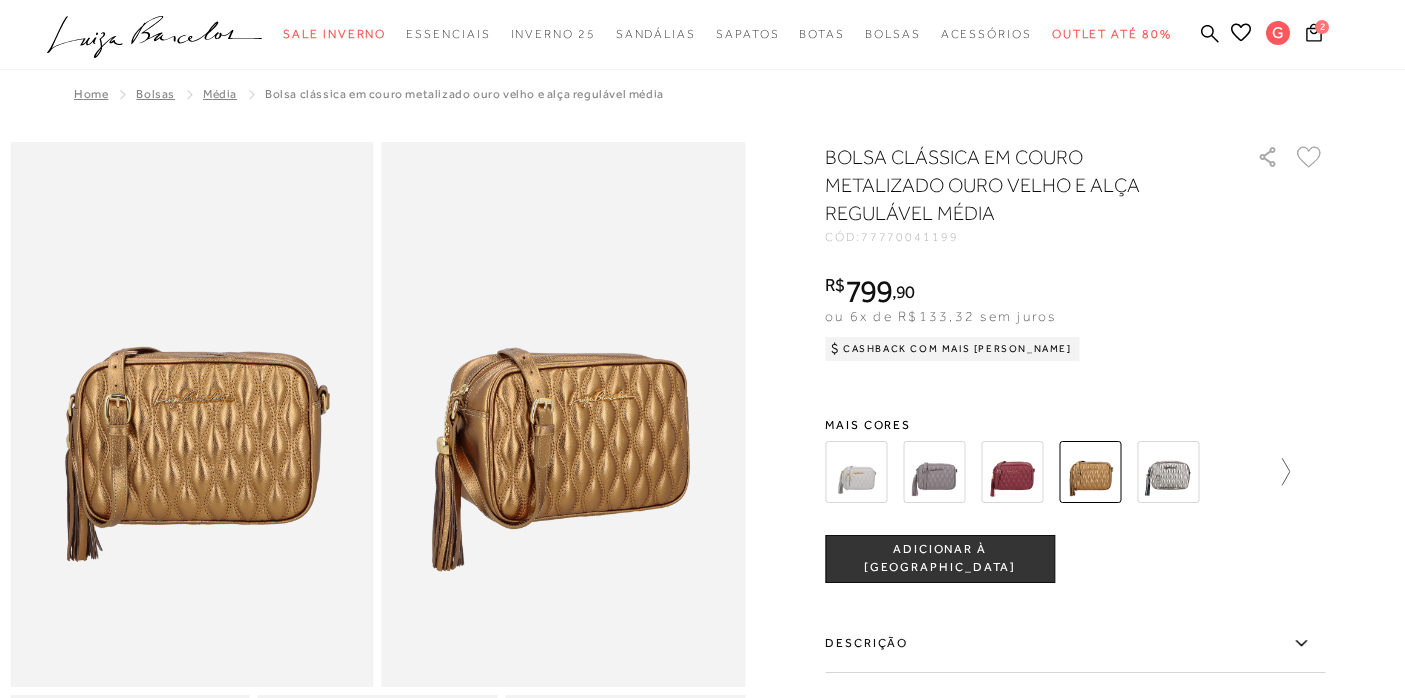 click 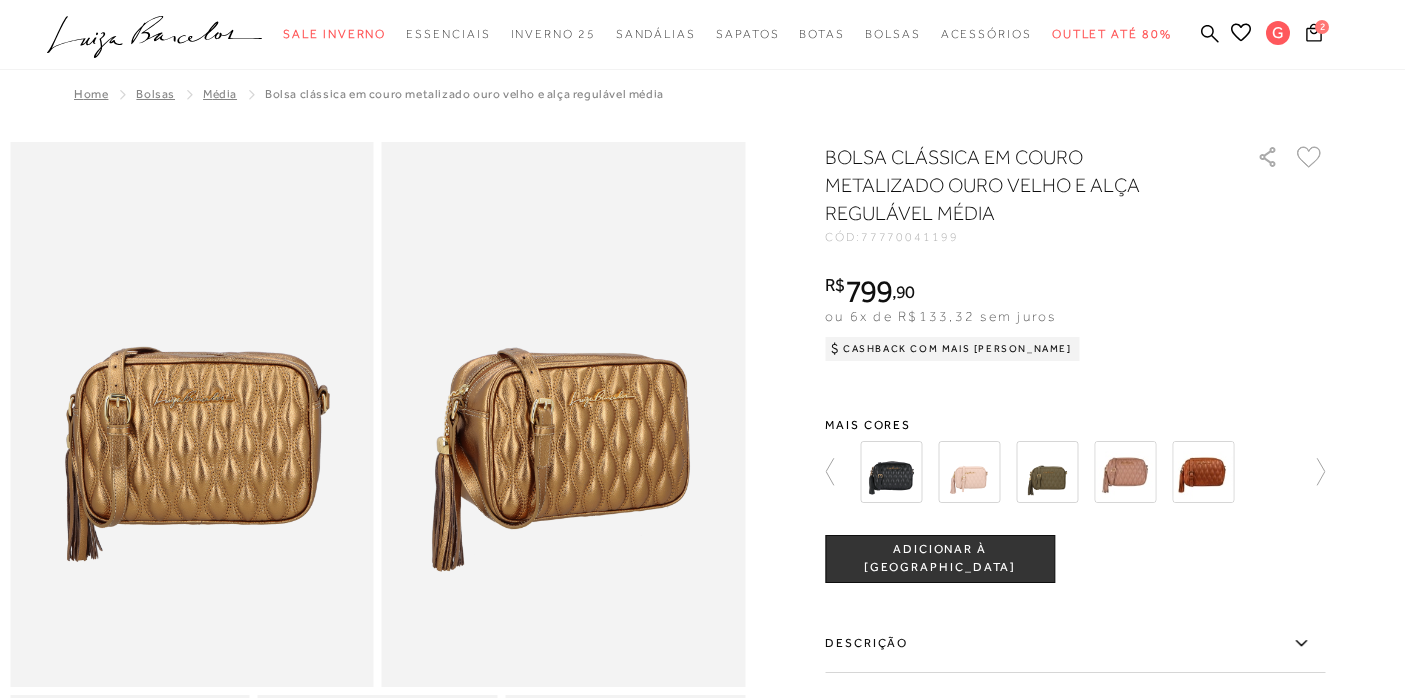 click at bounding box center (891, 472) 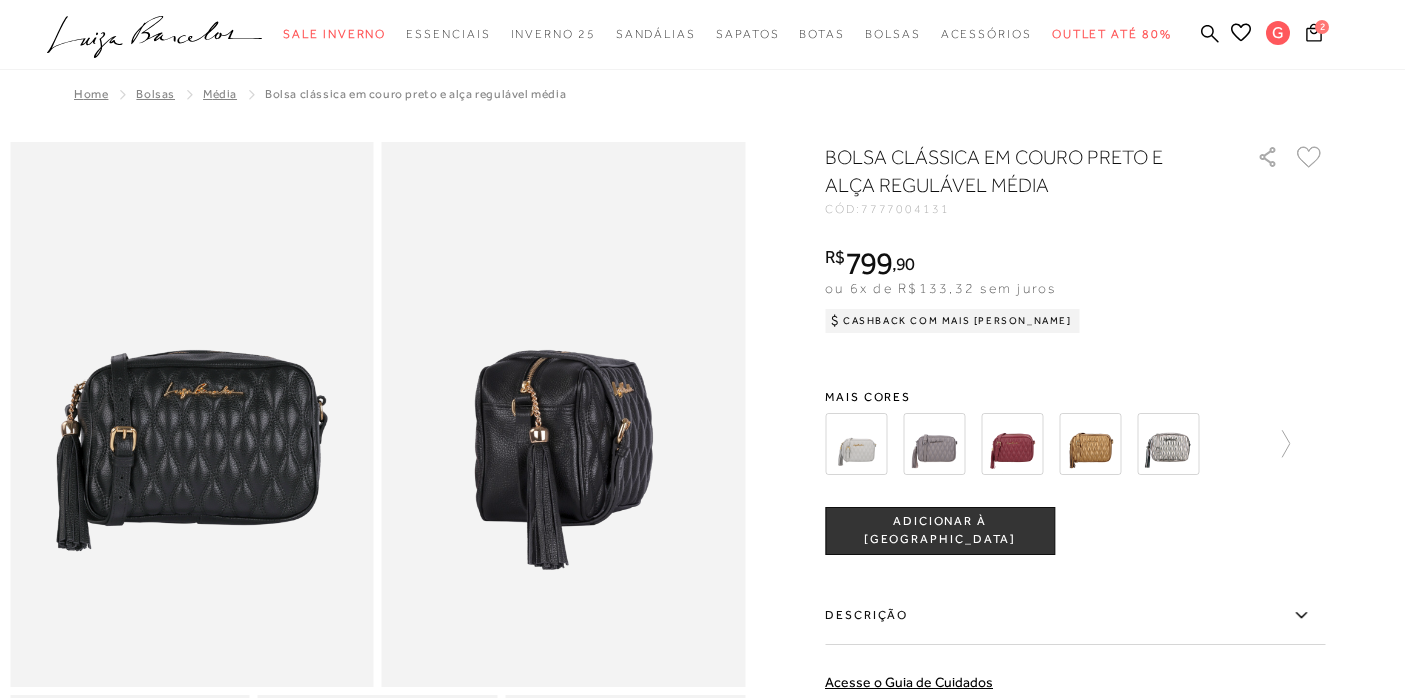 scroll, scrollTop: 0, scrollLeft: 0, axis: both 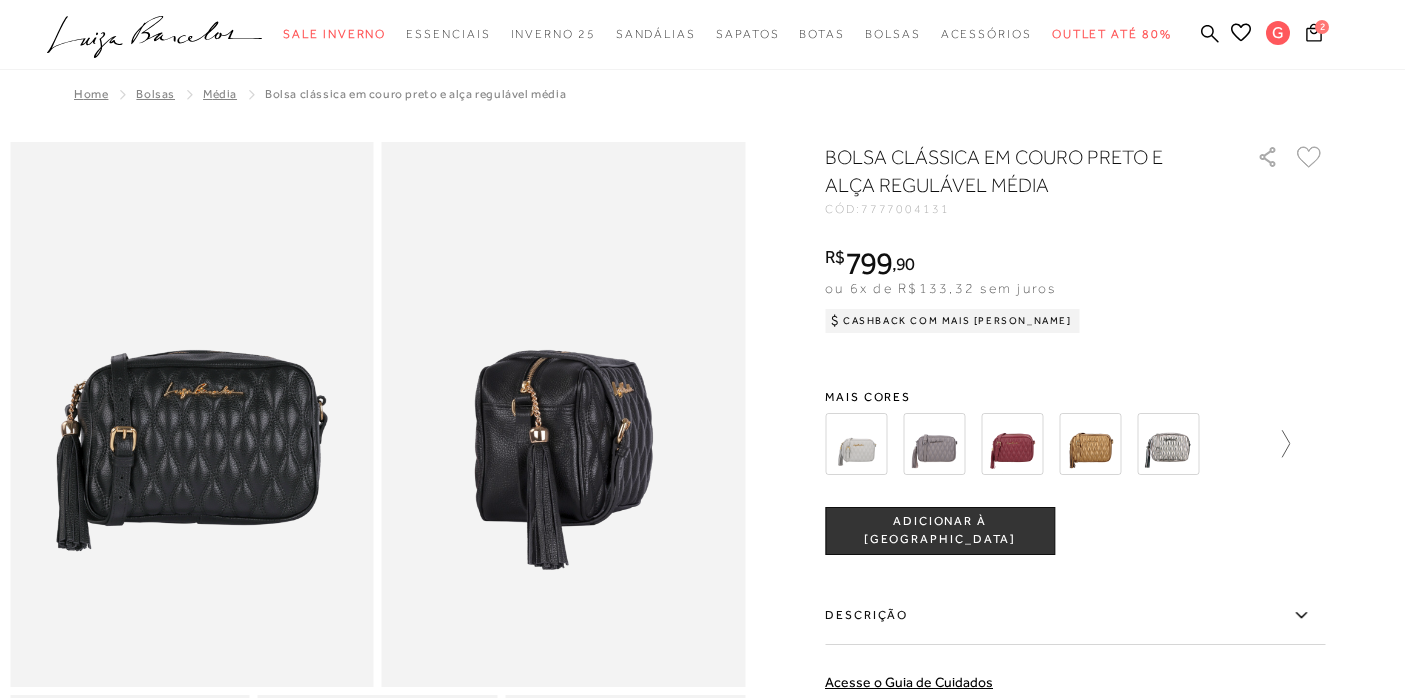 click 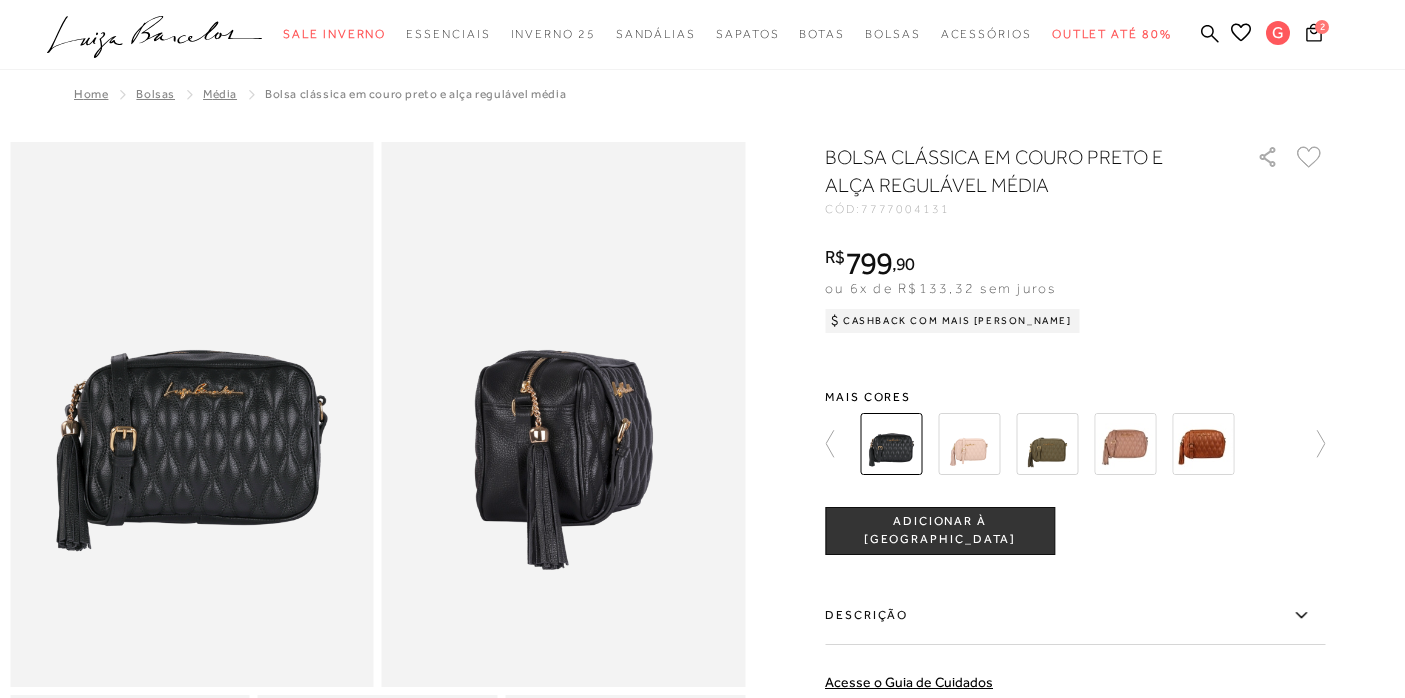 click at bounding box center [1047, 444] 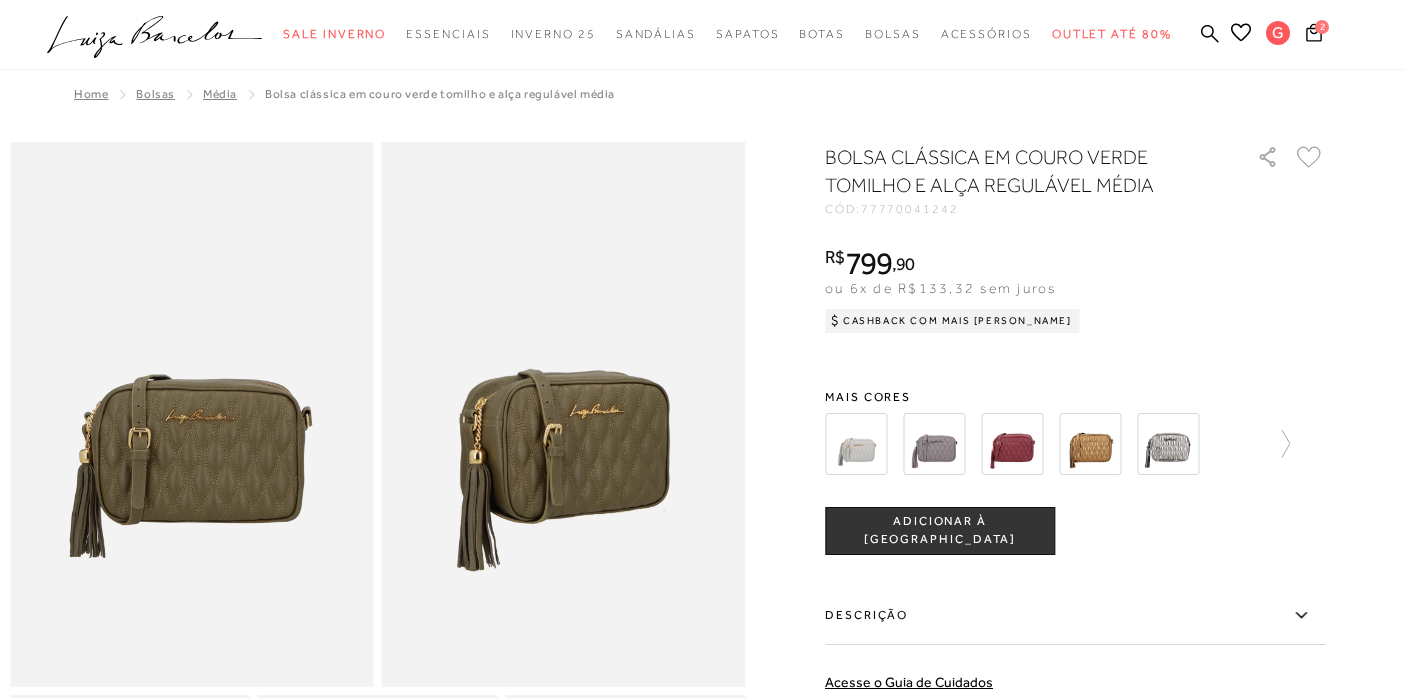 scroll, scrollTop: 0, scrollLeft: 0, axis: both 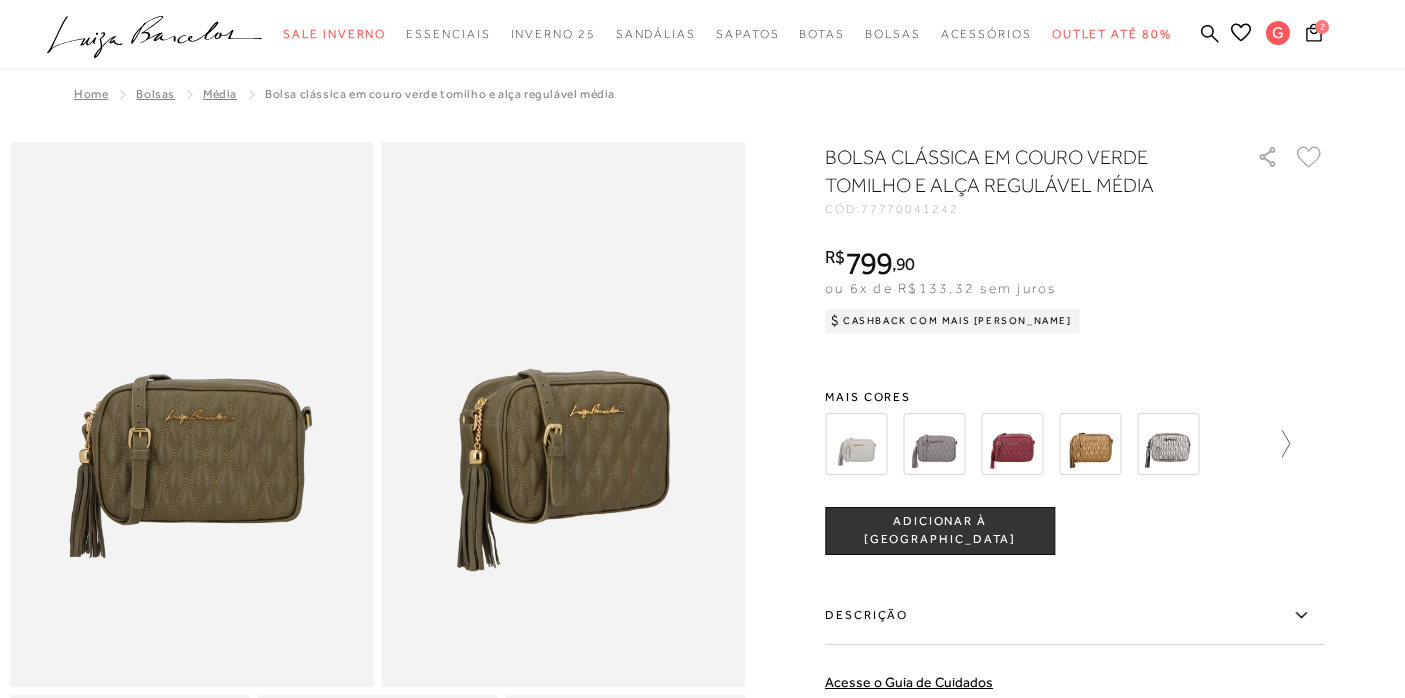click 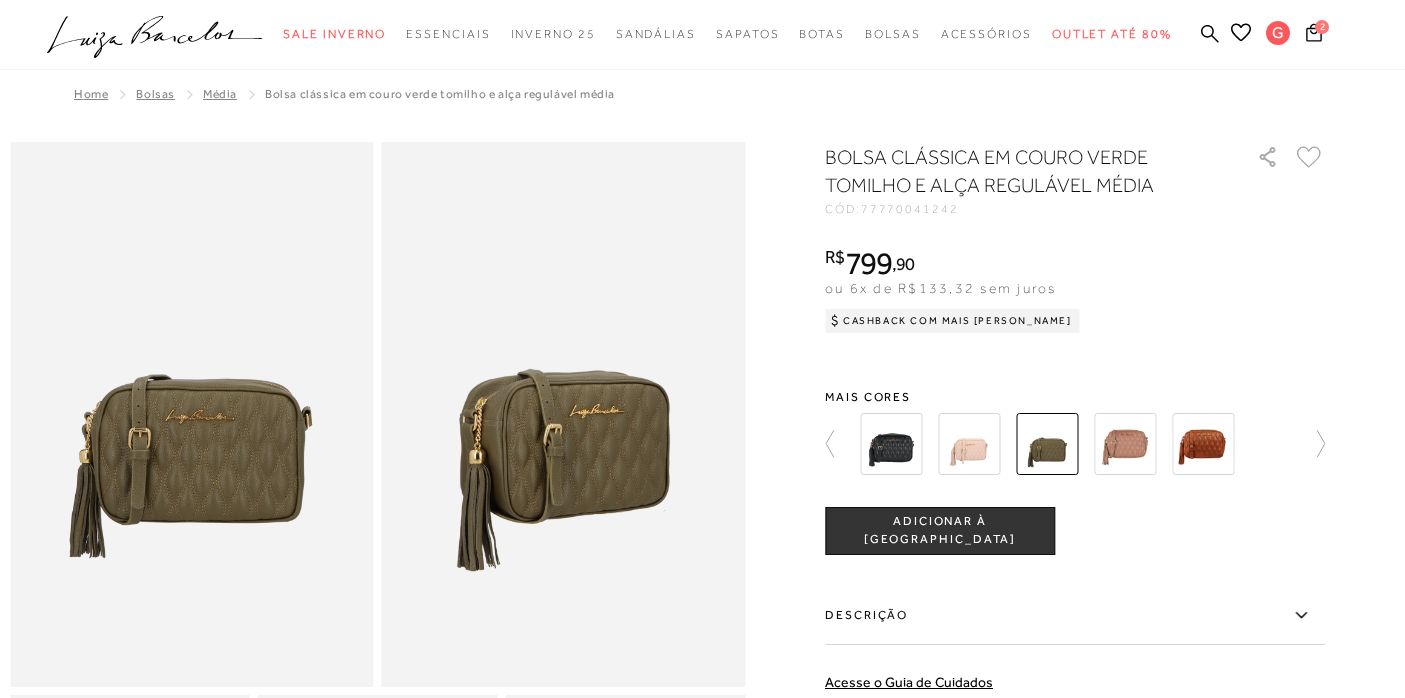 click at bounding box center [1125, 444] 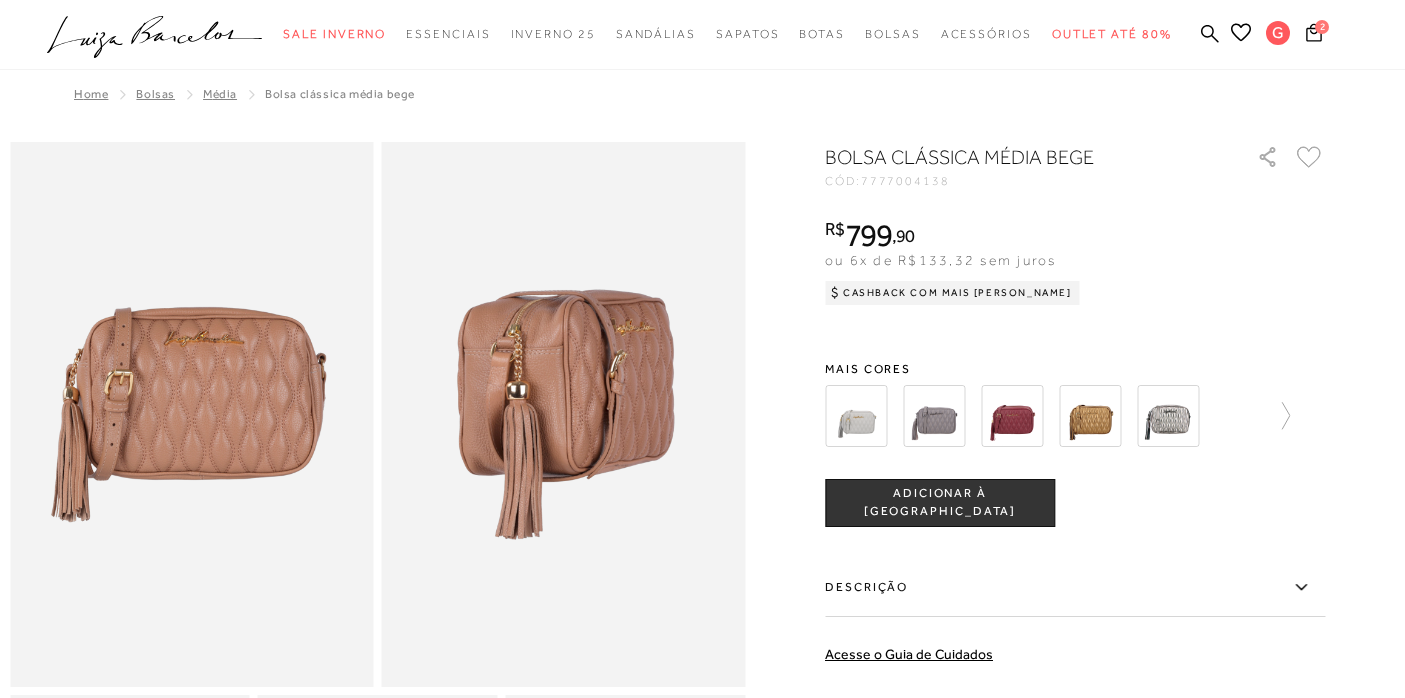 scroll, scrollTop: 0, scrollLeft: 0, axis: both 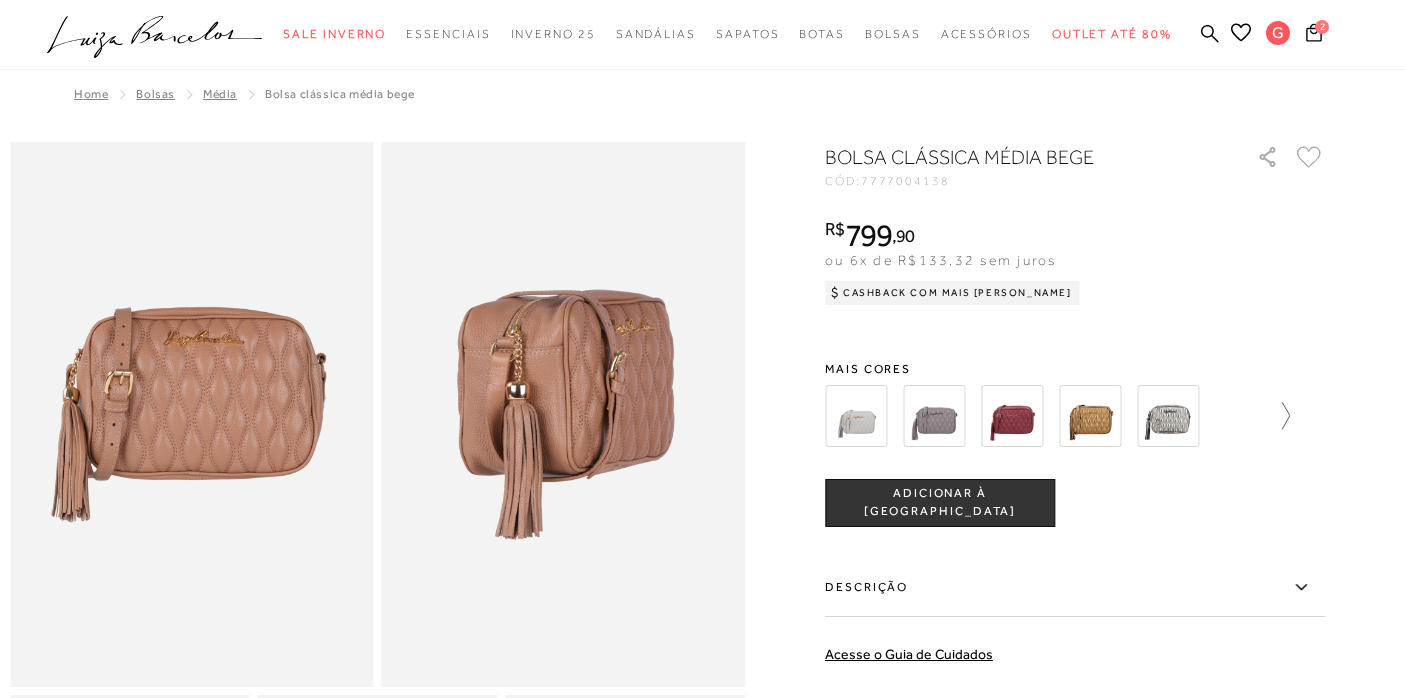 click 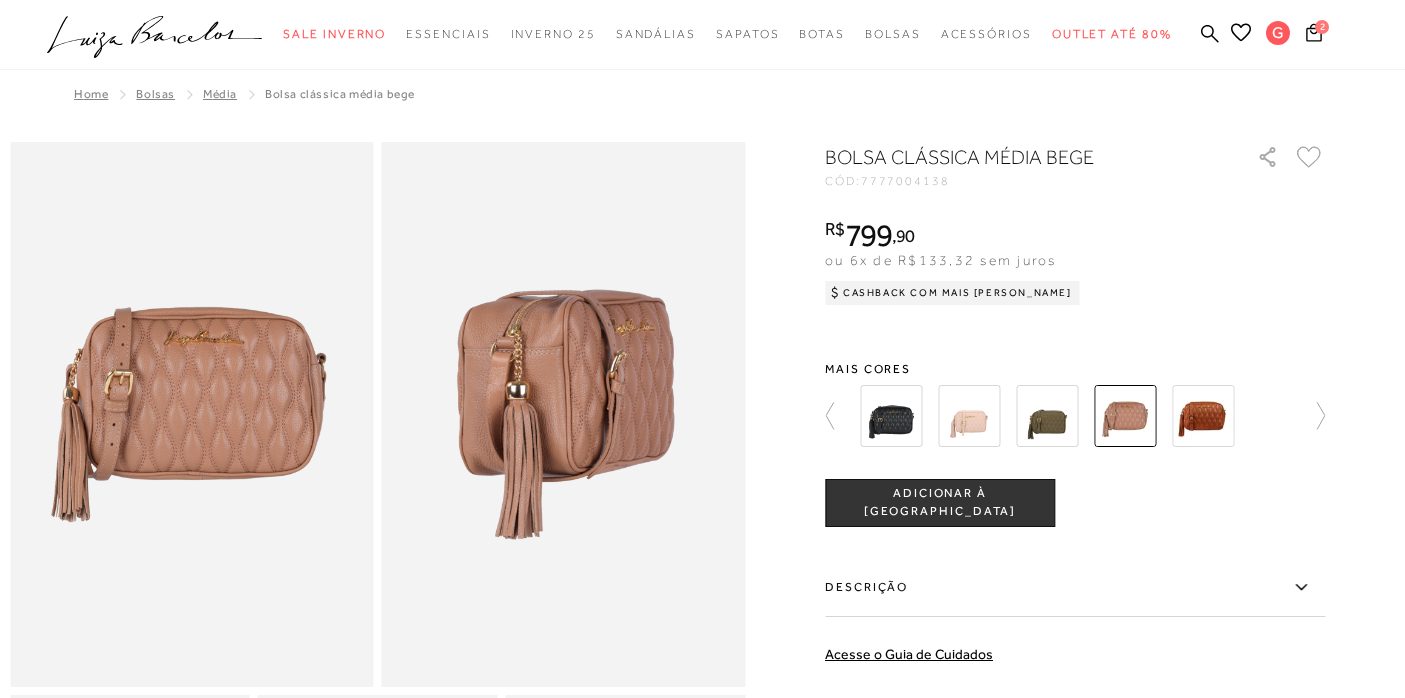 click at bounding box center (1075, 416) 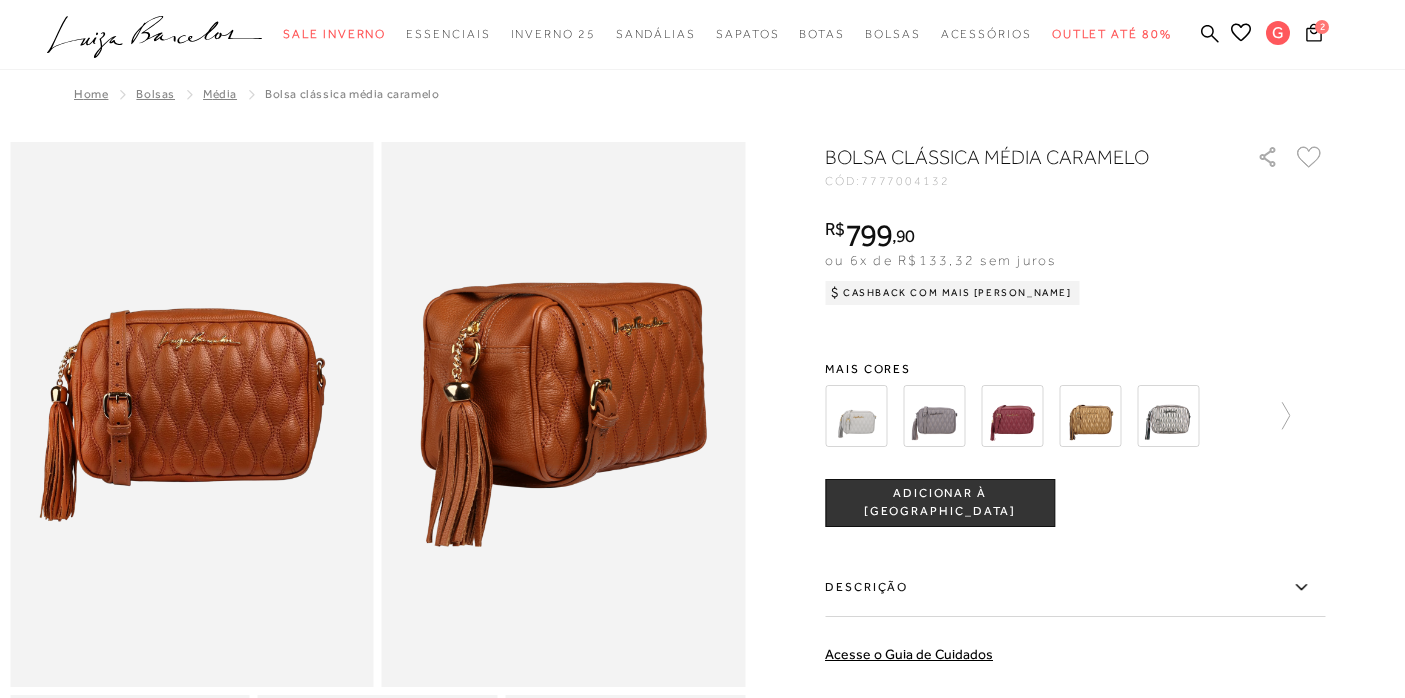 scroll, scrollTop: 0, scrollLeft: 0, axis: both 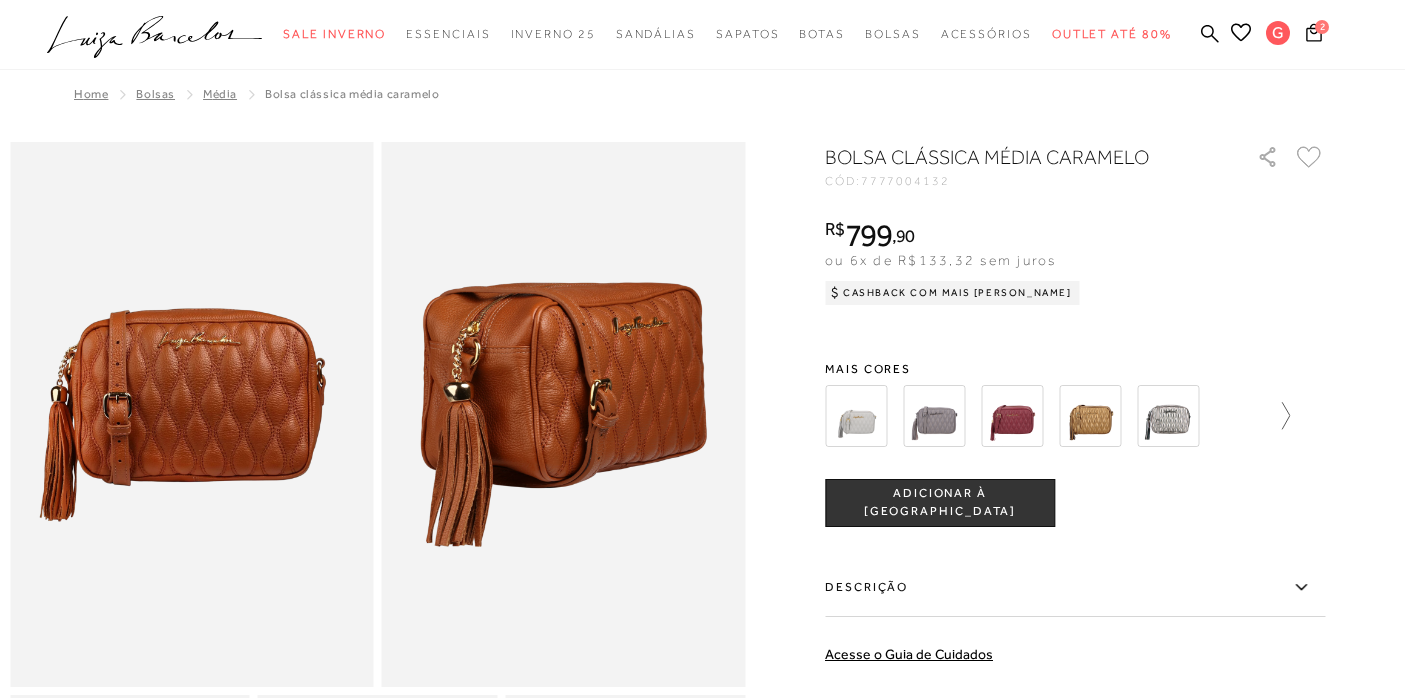 click 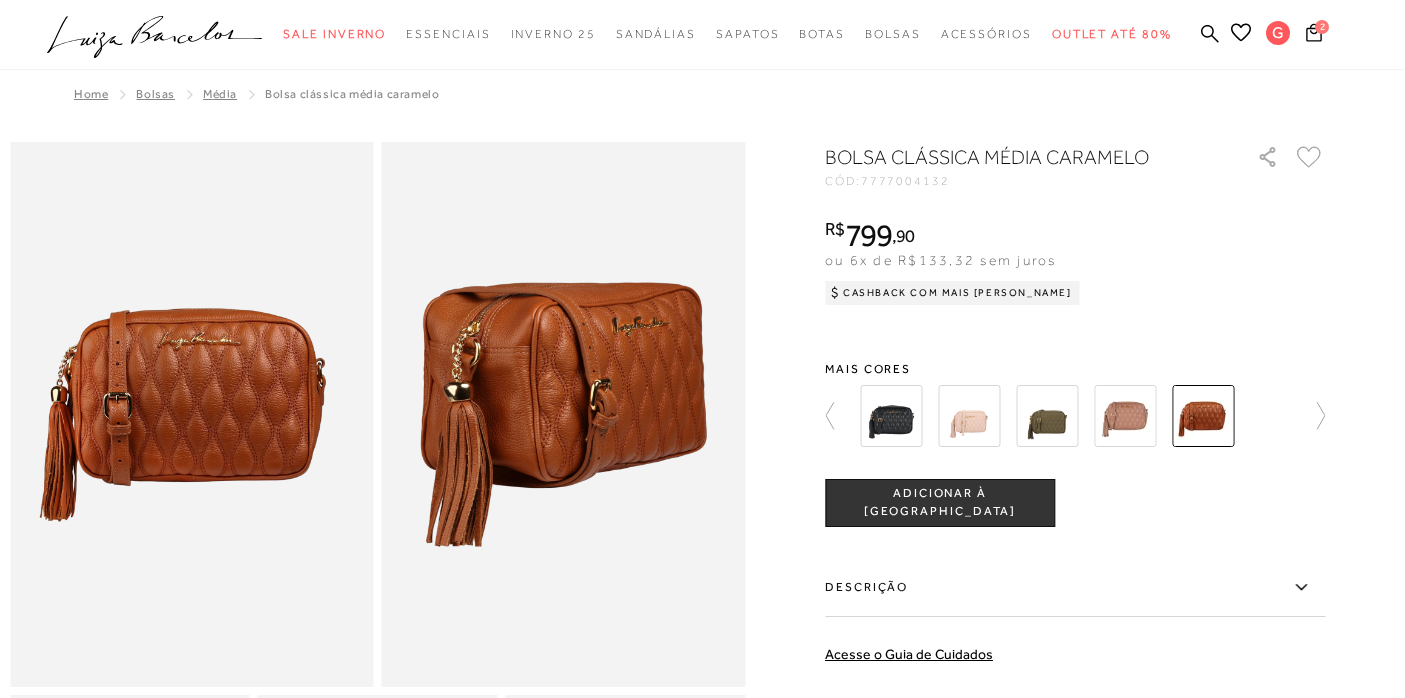 click at bounding box center (1075, 416) 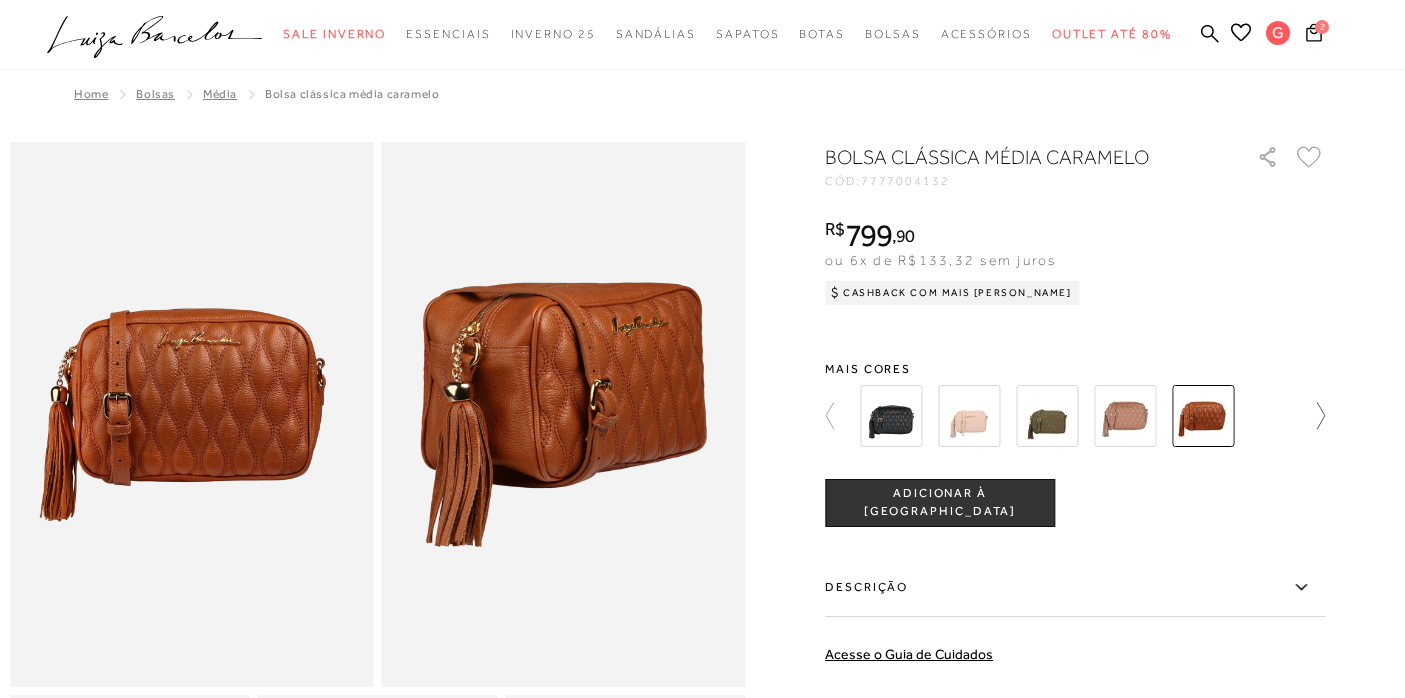 click 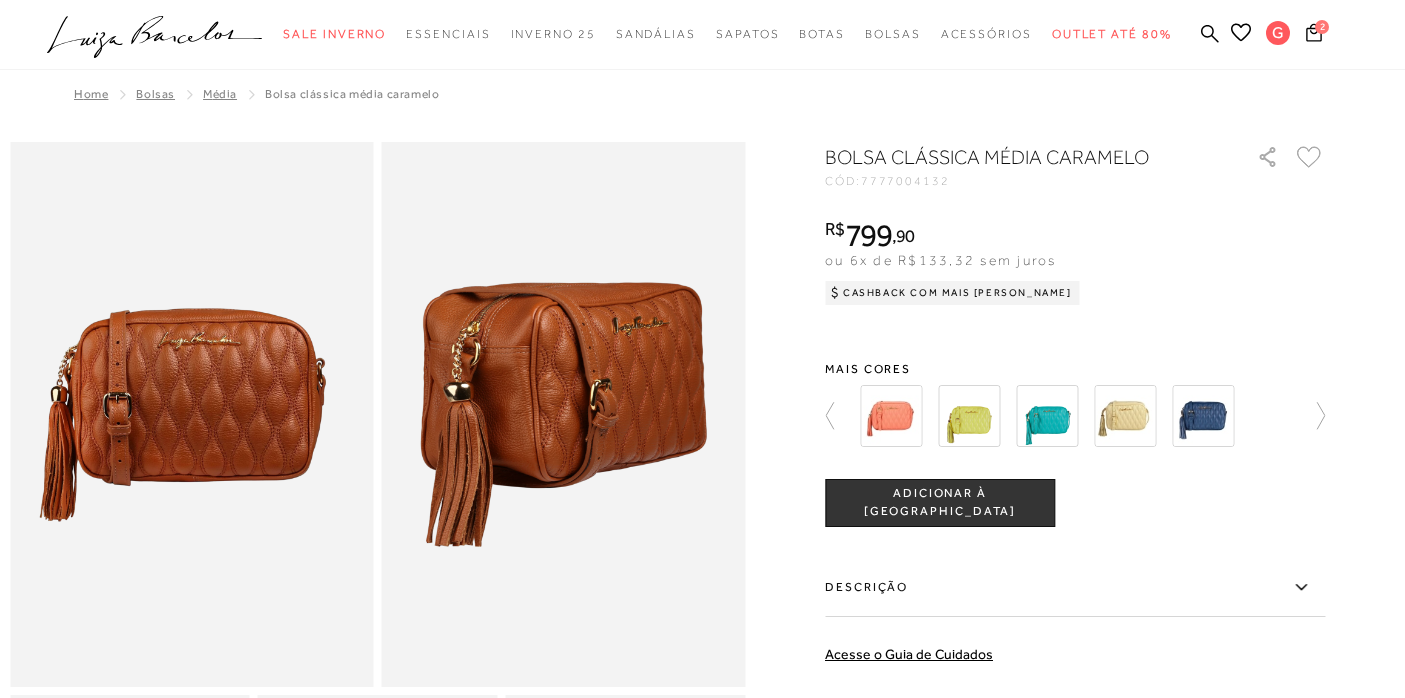 click at bounding box center [1203, 416] 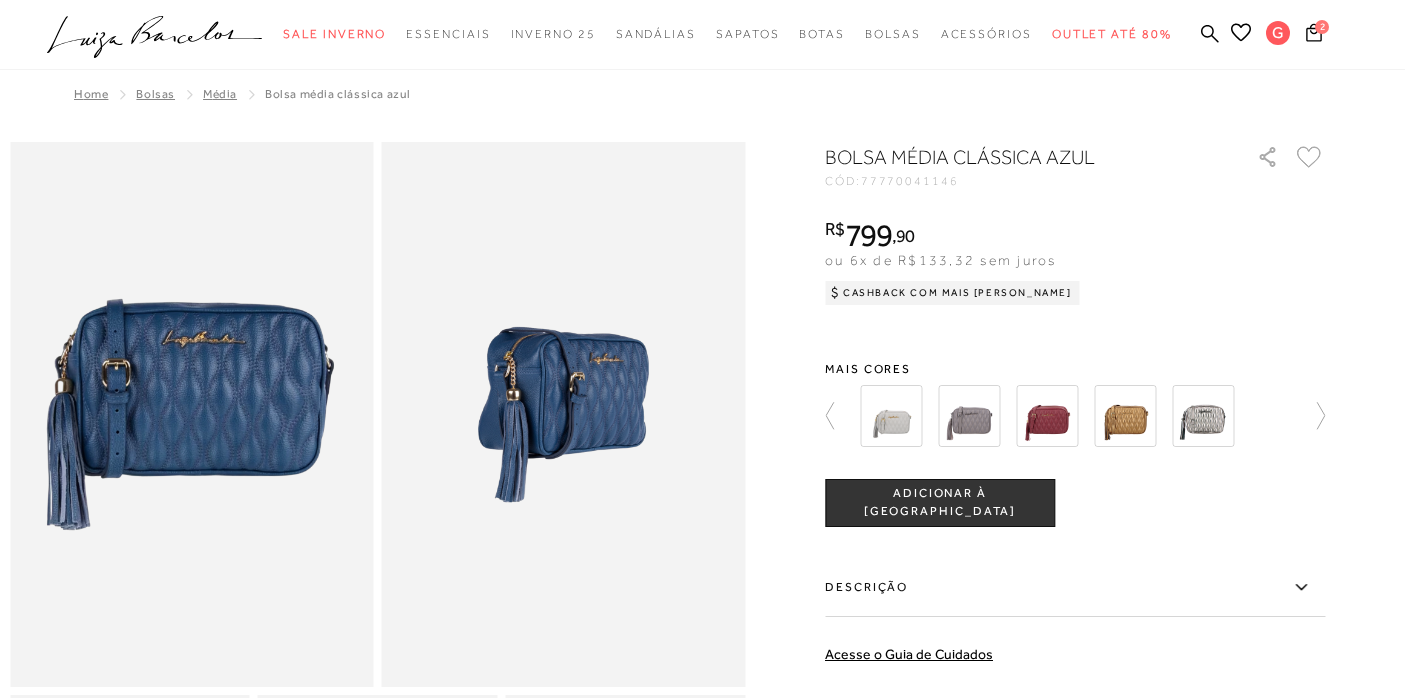 scroll, scrollTop: 0, scrollLeft: 0, axis: both 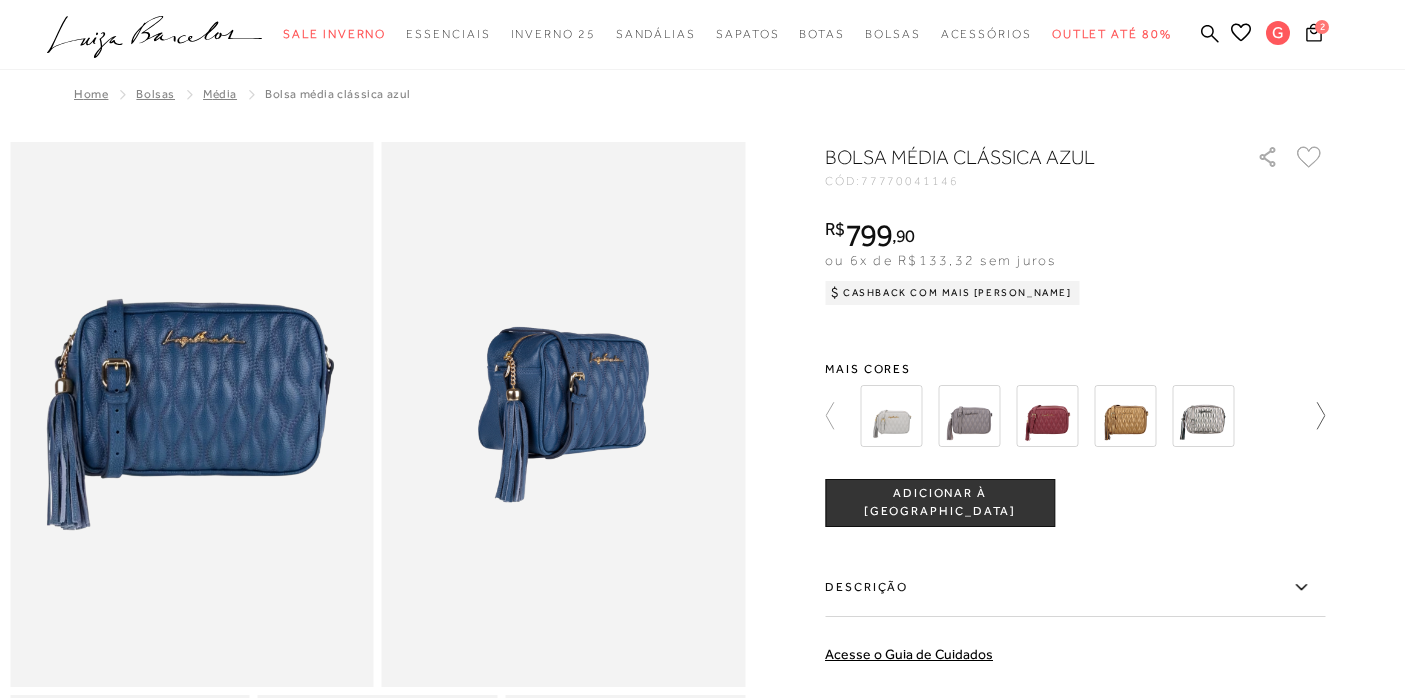 click 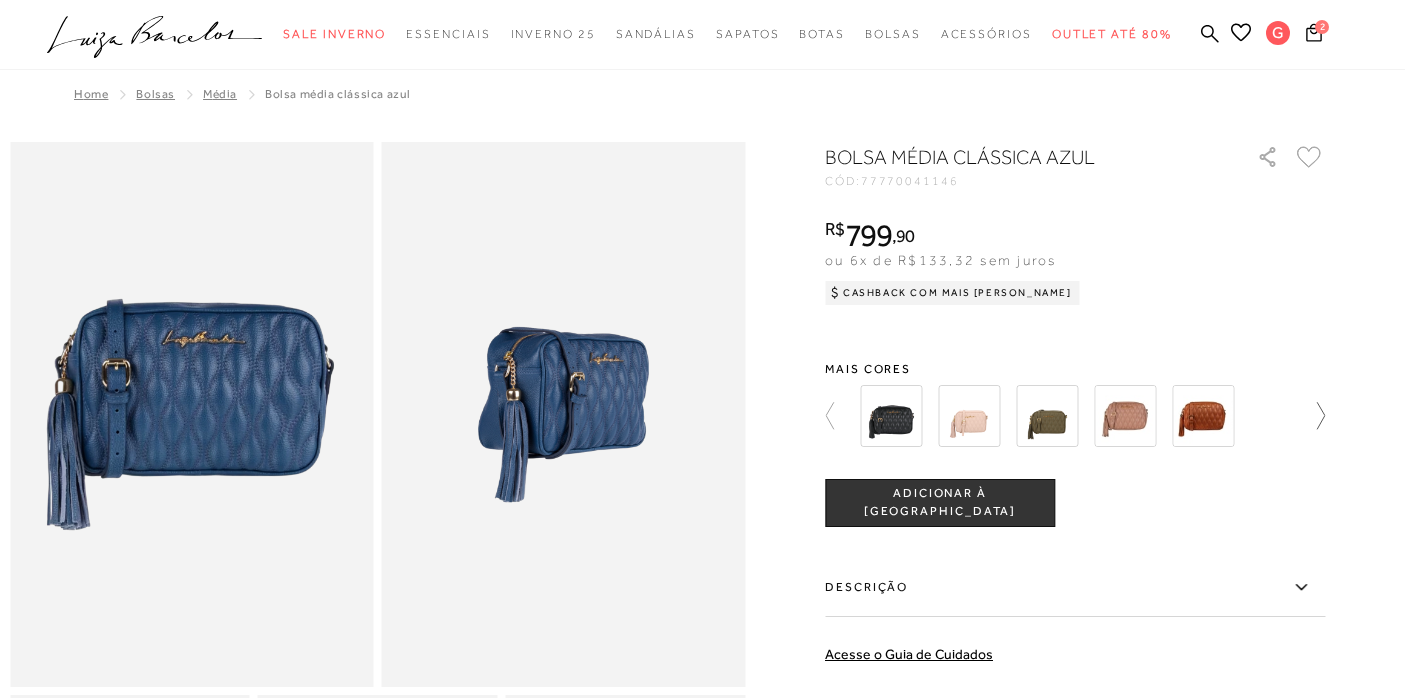 click 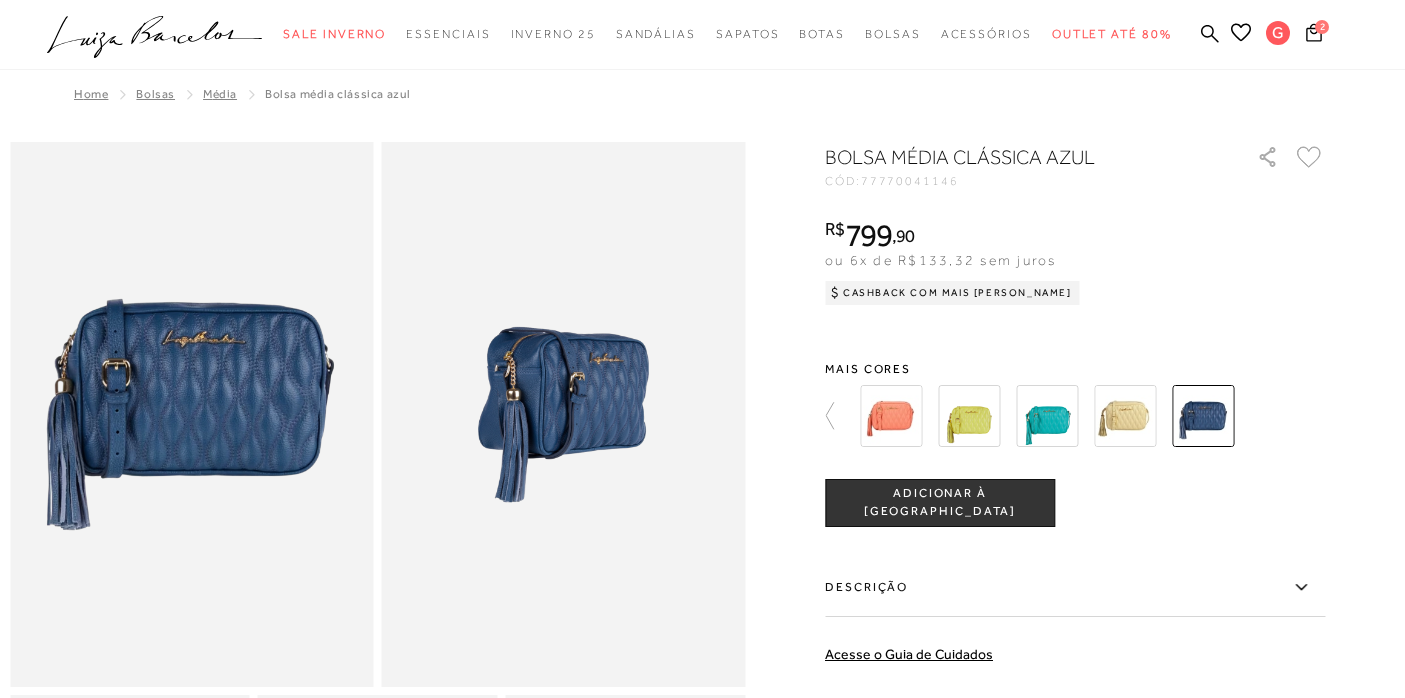click at bounding box center (1075, 416) 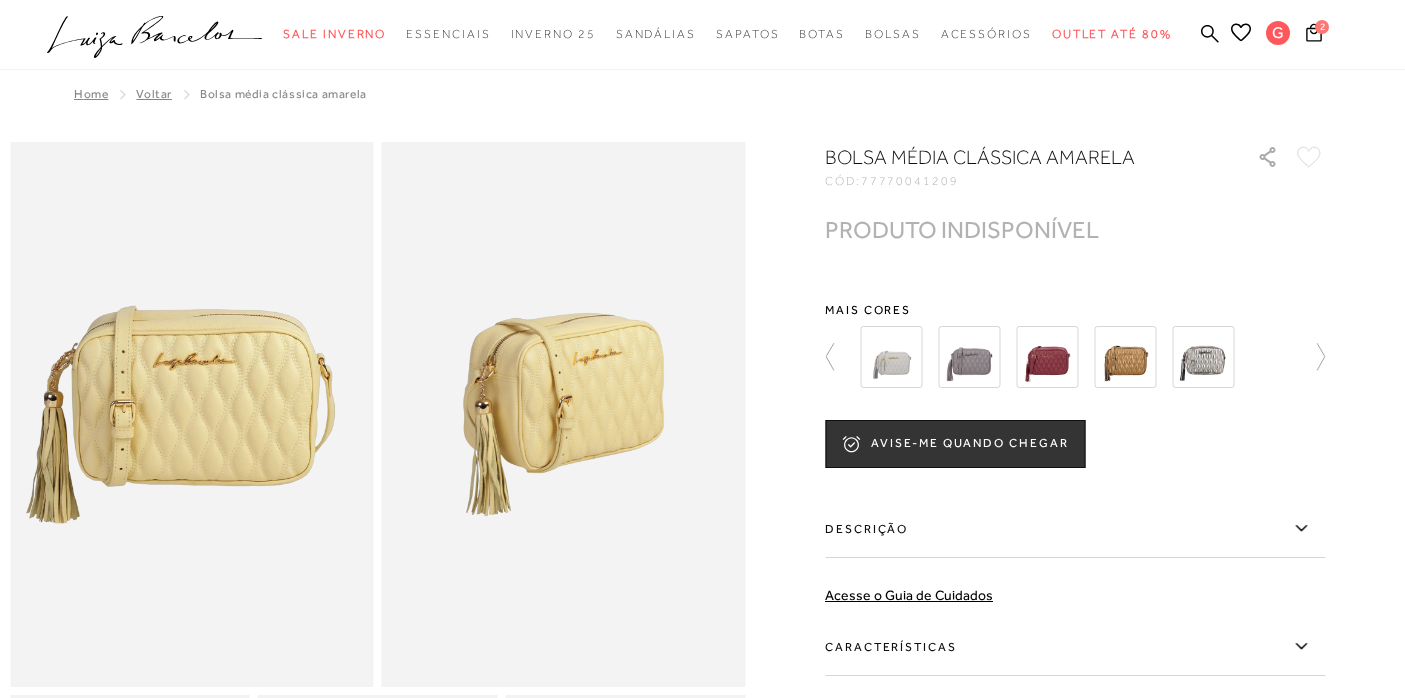 scroll, scrollTop: 0, scrollLeft: 0, axis: both 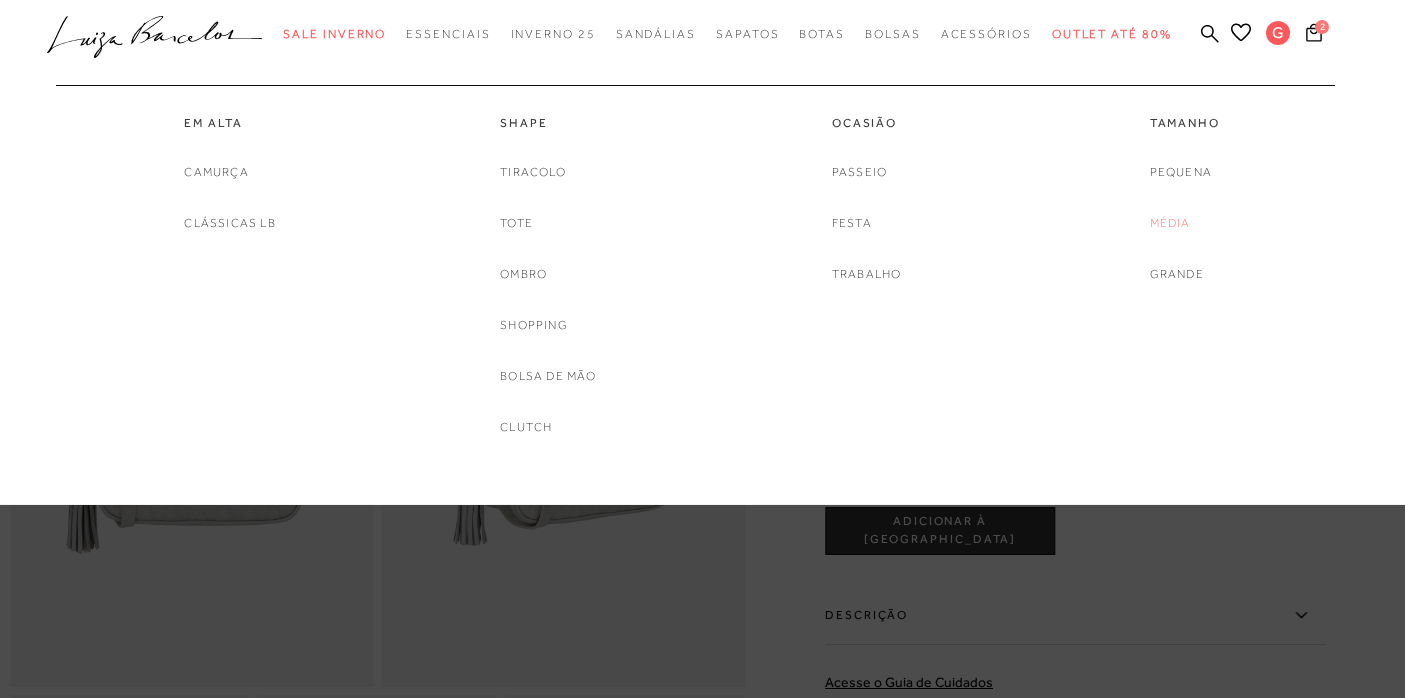 click on "Média" at bounding box center [1170, 223] 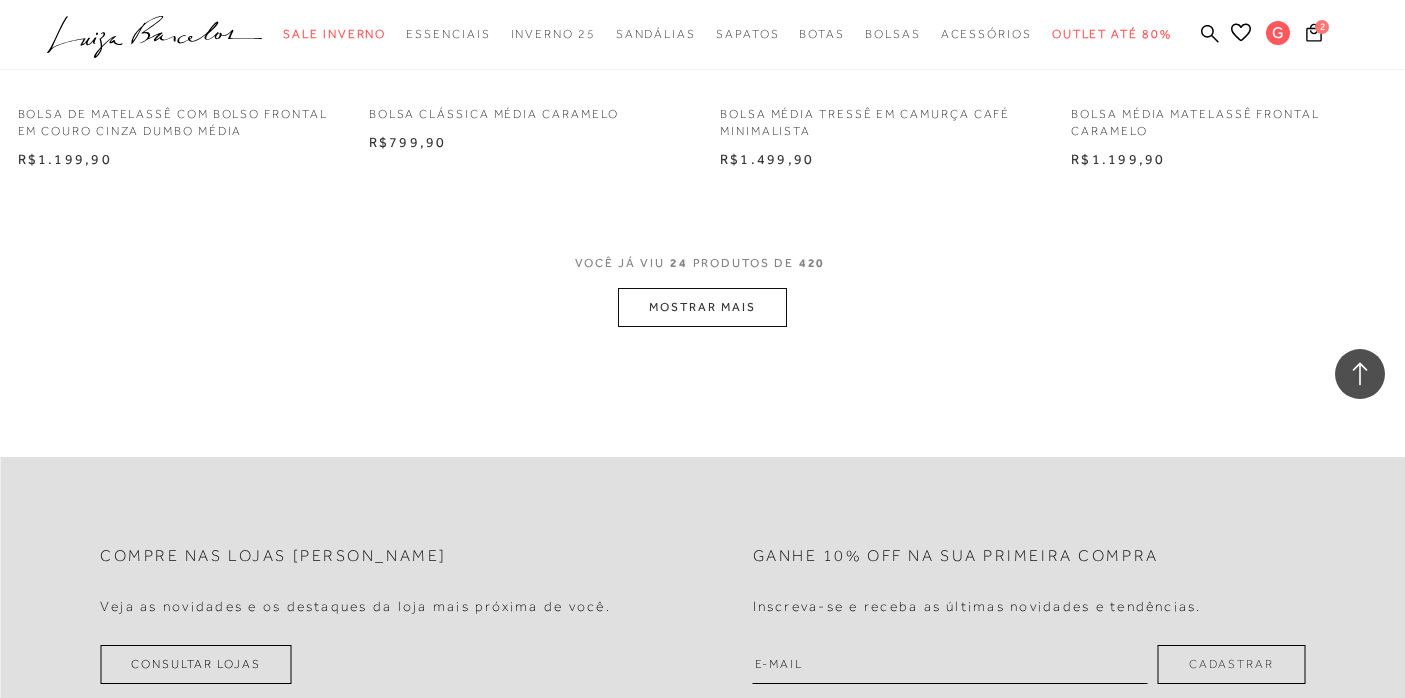 scroll, scrollTop: 3987, scrollLeft: 0, axis: vertical 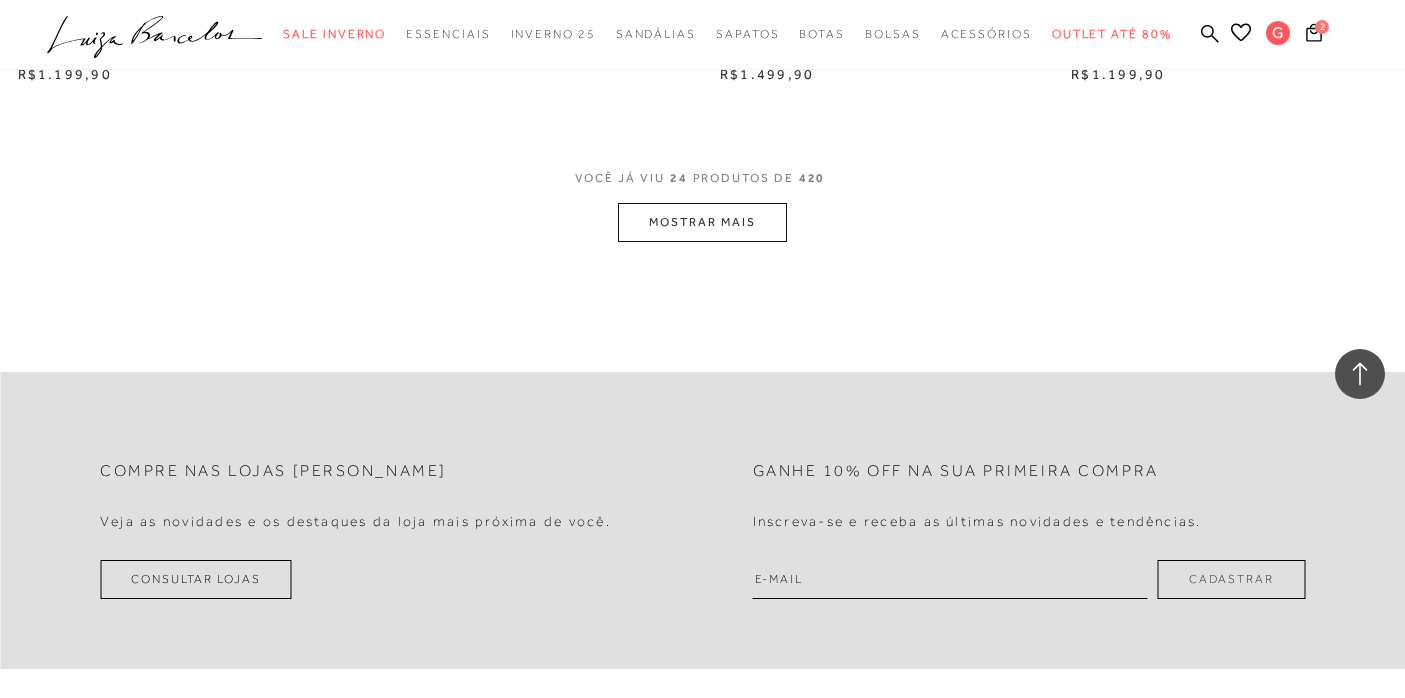 click on "MOSTRAR MAIS" at bounding box center [702, 222] 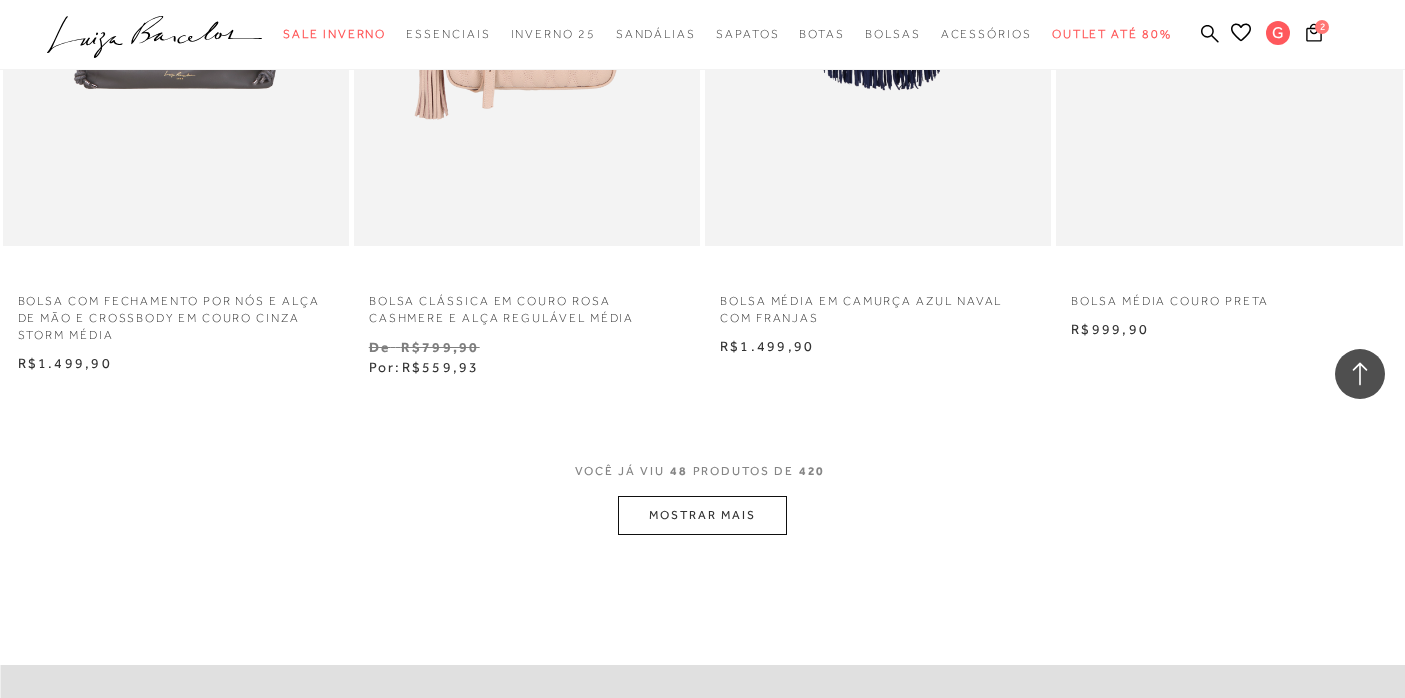 scroll, scrollTop: 7699, scrollLeft: 0, axis: vertical 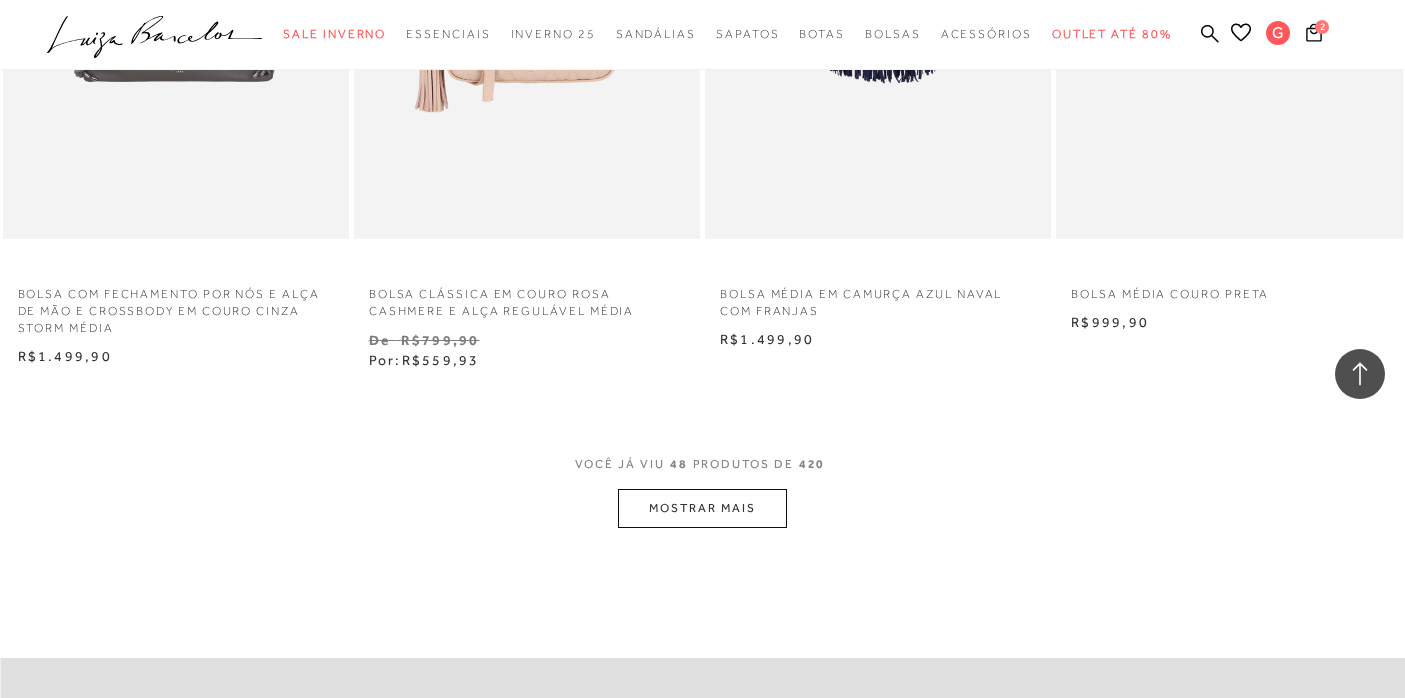 click on "Home
Categoria
Bolsas
Média
Média
48 de 420 itens
Ordenar
Ordenar por
Padrão" at bounding box center (702, -3511) 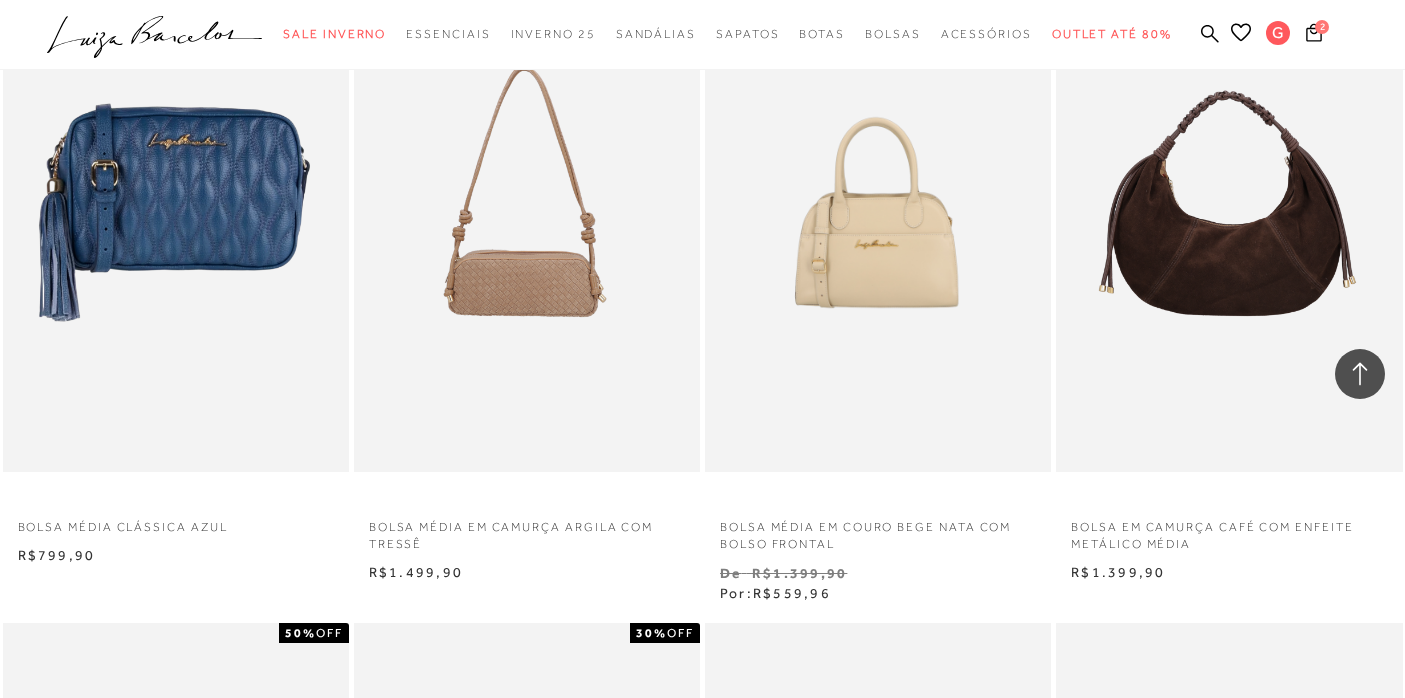 scroll, scrollTop: 8178, scrollLeft: 0, axis: vertical 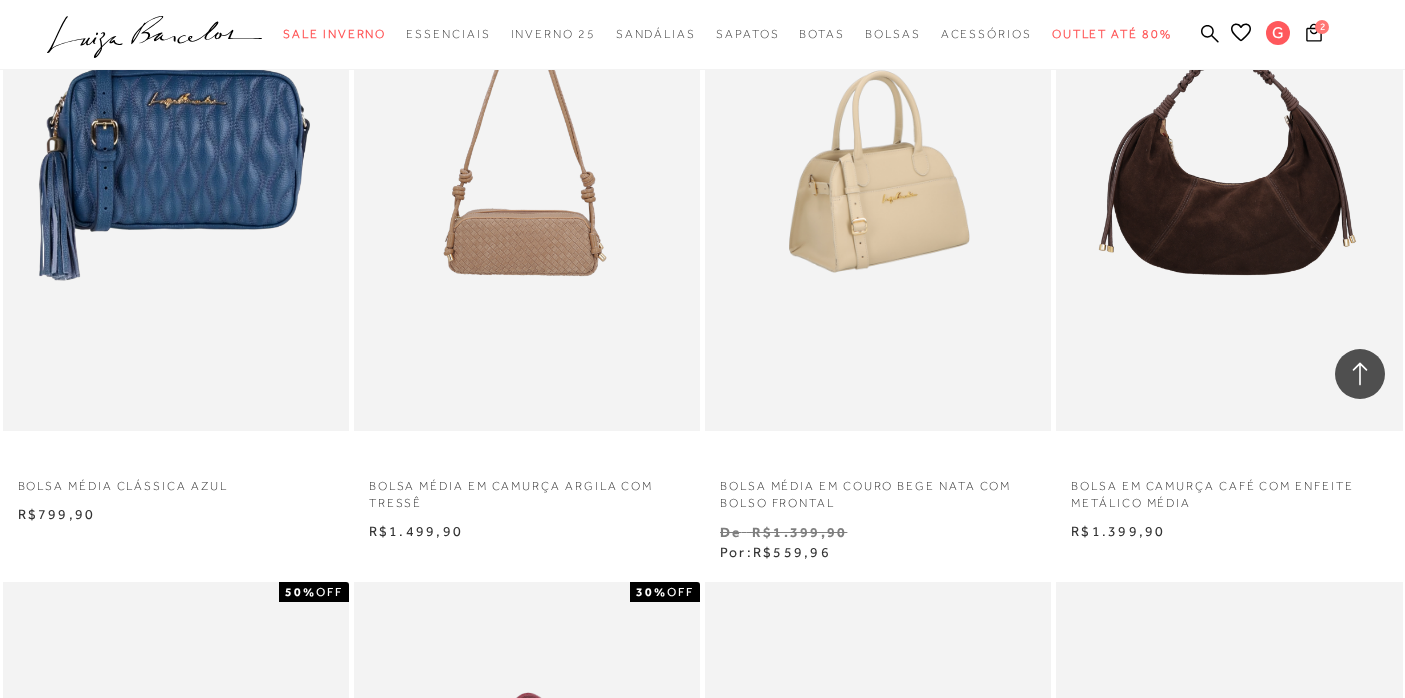 type 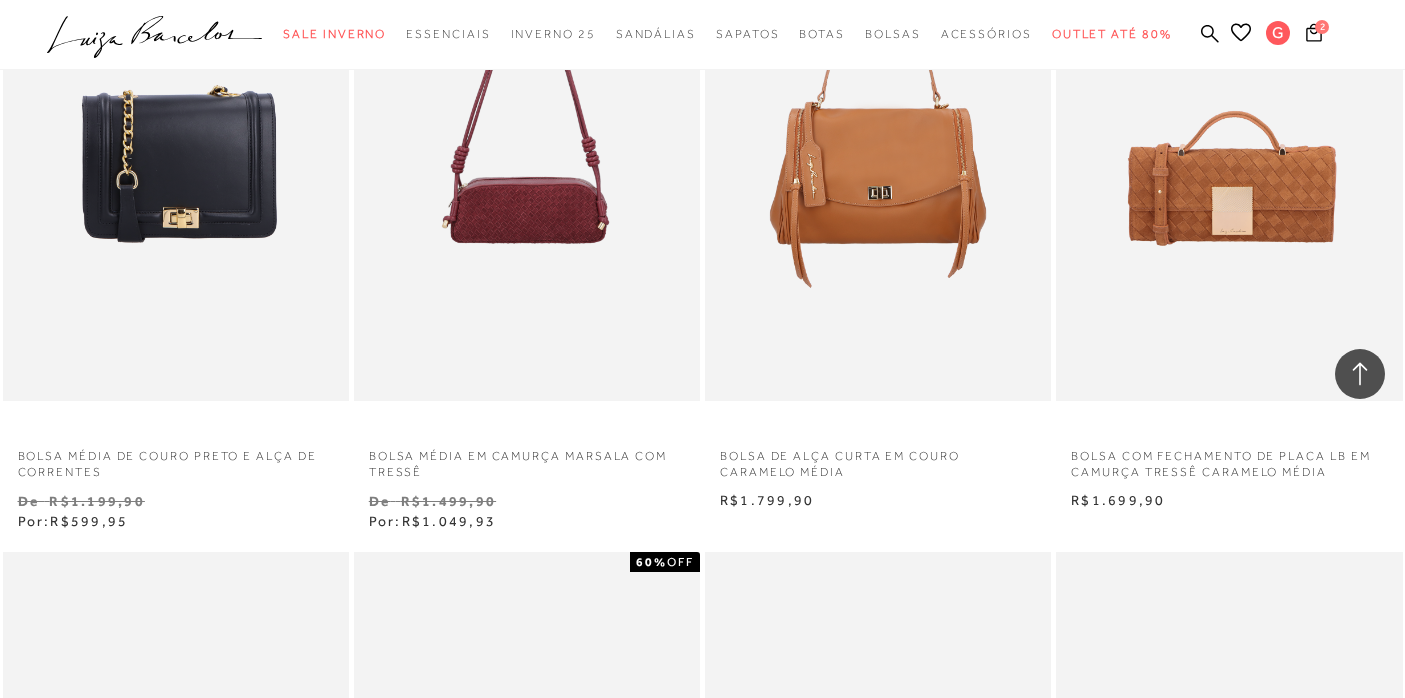 scroll, scrollTop: 8931, scrollLeft: 0, axis: vertical 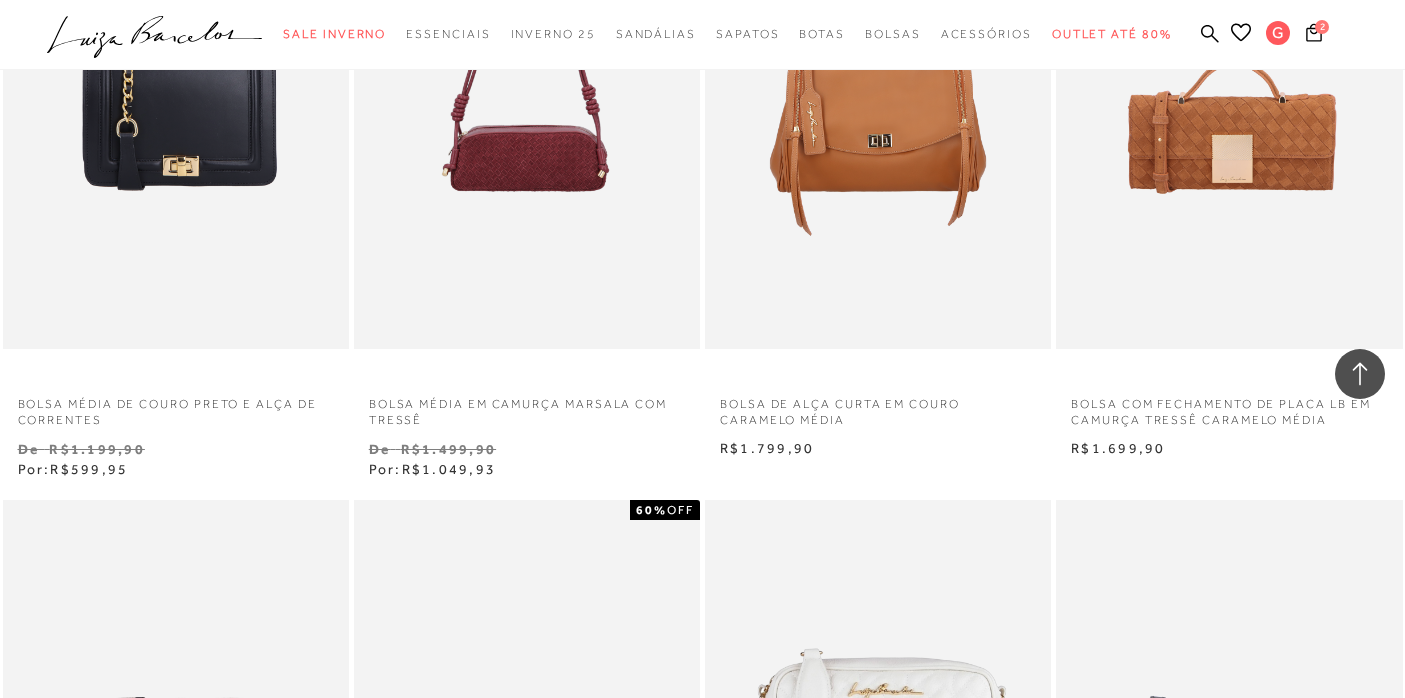drag, startPoint x: 907, startPoint y: 174, endPoint x: 693, endPoint y: 14, distance: 267.2003 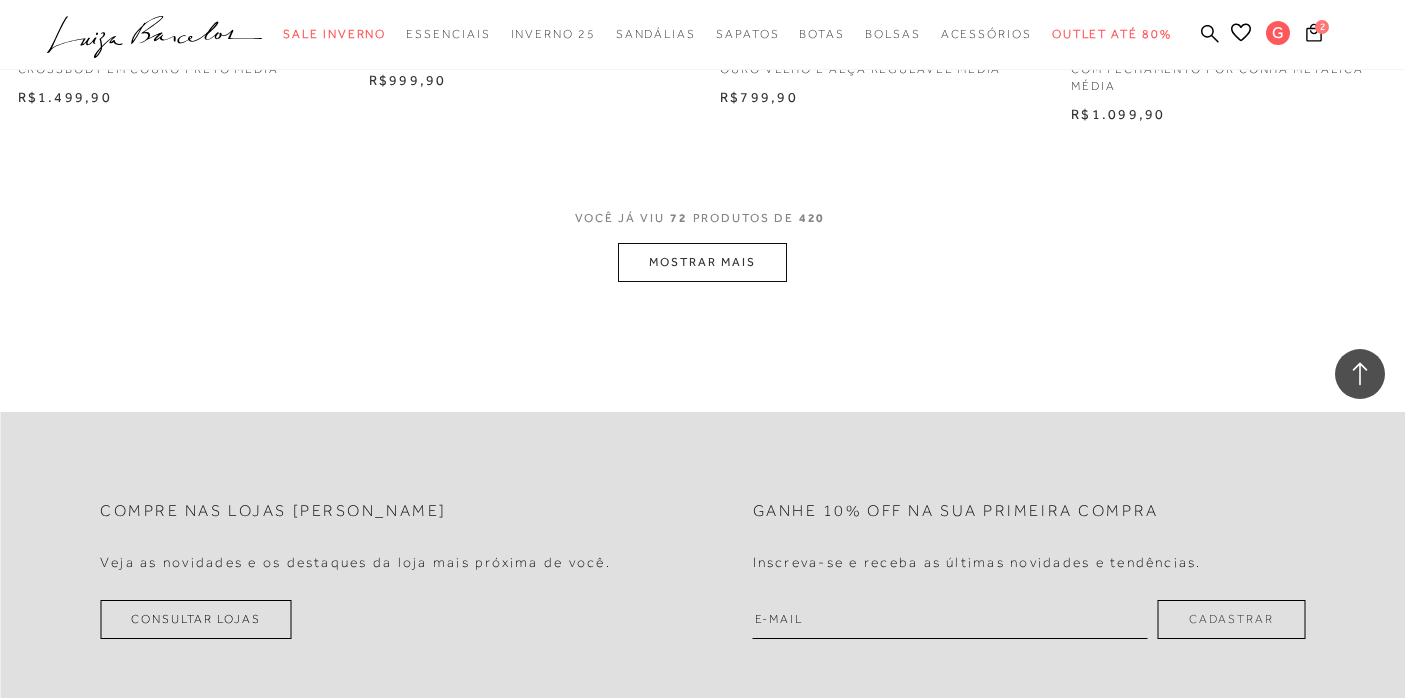 scroll, scrollTop: 11908, scrollLeft: 0, axis: vertical 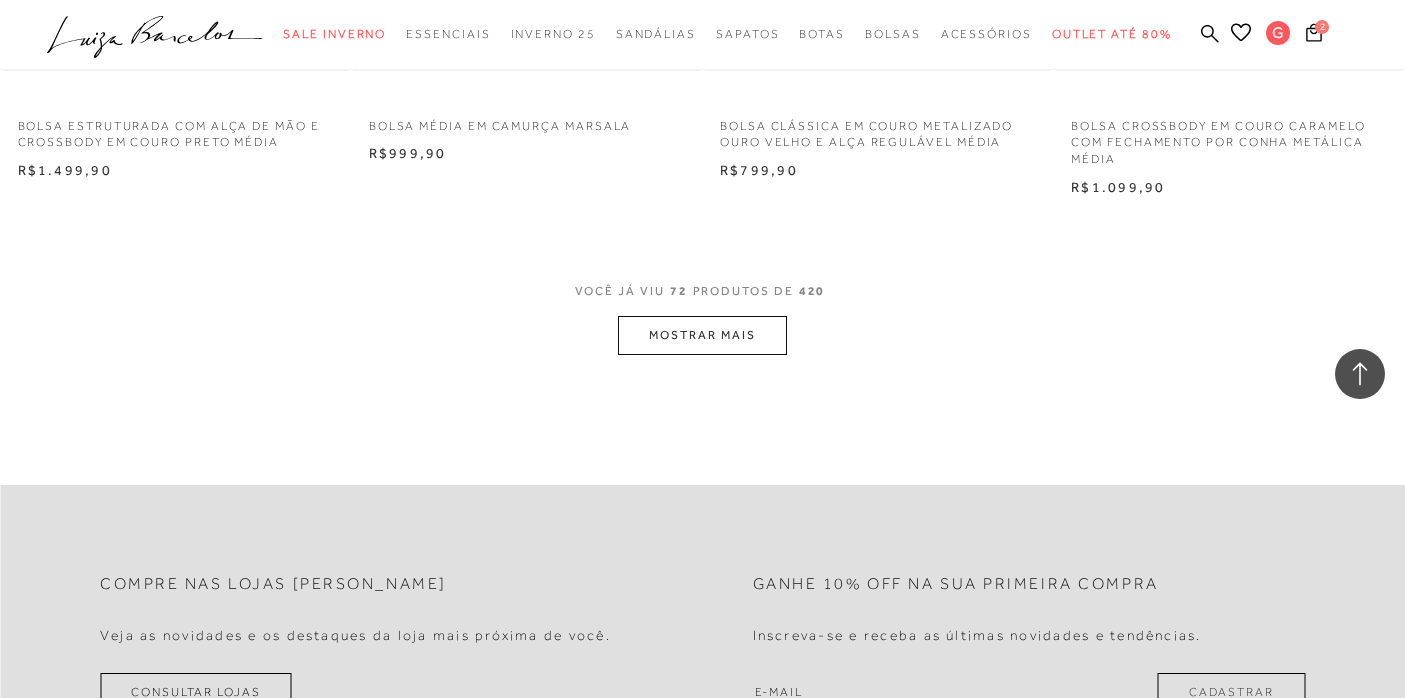 click on "Home
Categoria
Bolsas
Média
Média
72 de 420 itens
Ordenar
Ordenar por
Padrão" at bounding box center (702, -5702) 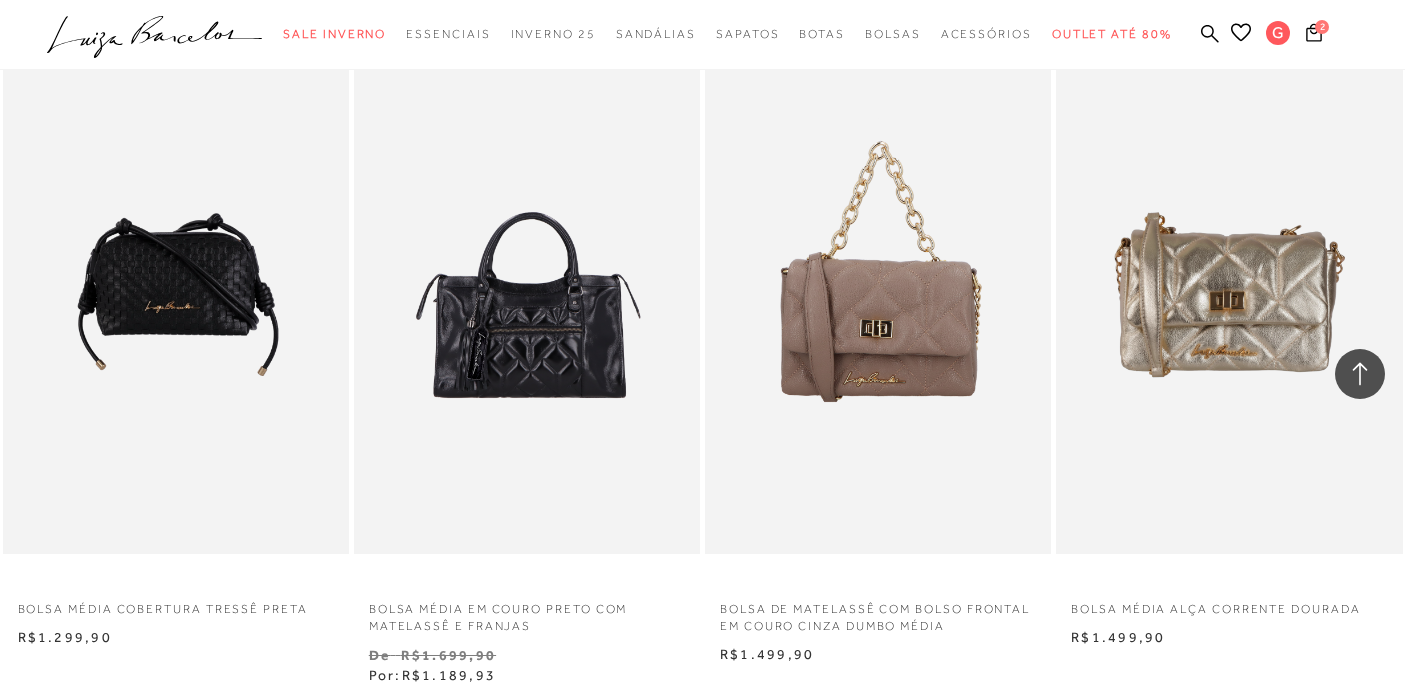 scroll, scrollTop: 14747, scrollLeft: 0, axis: vertical 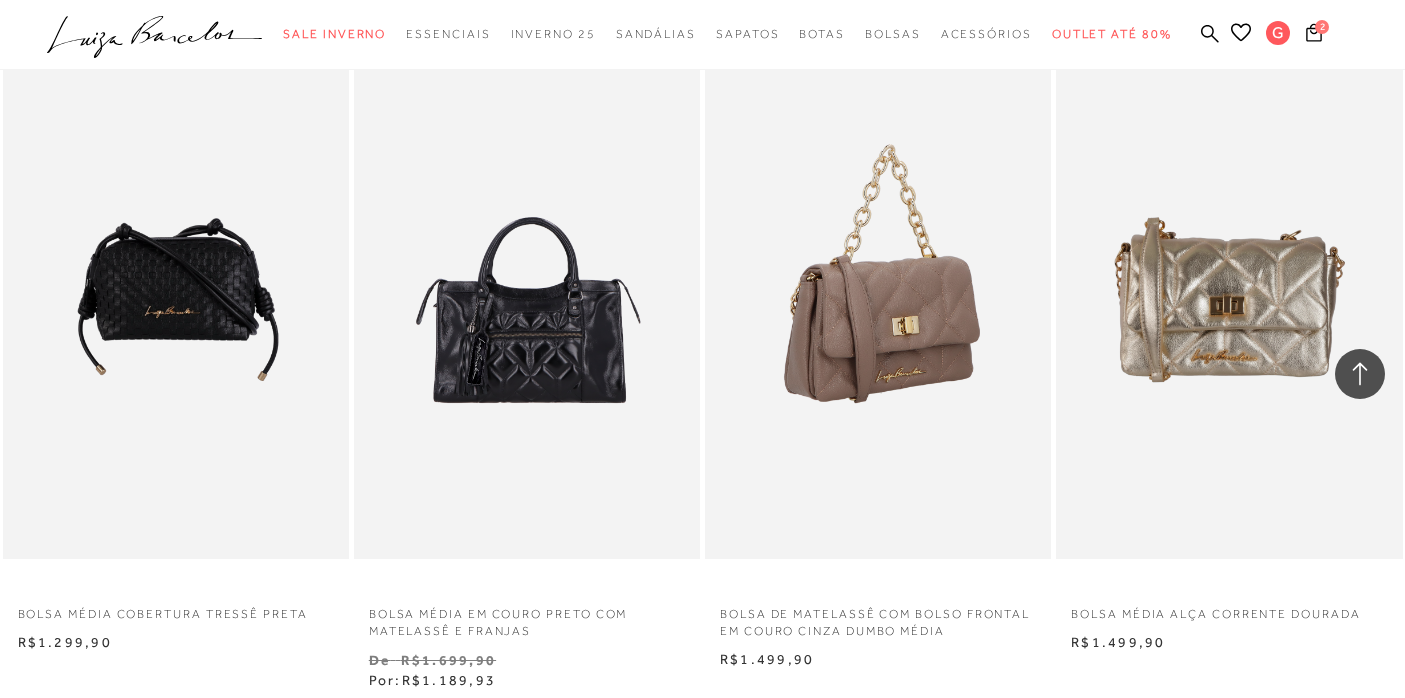 click at bounding box center (879, 299) 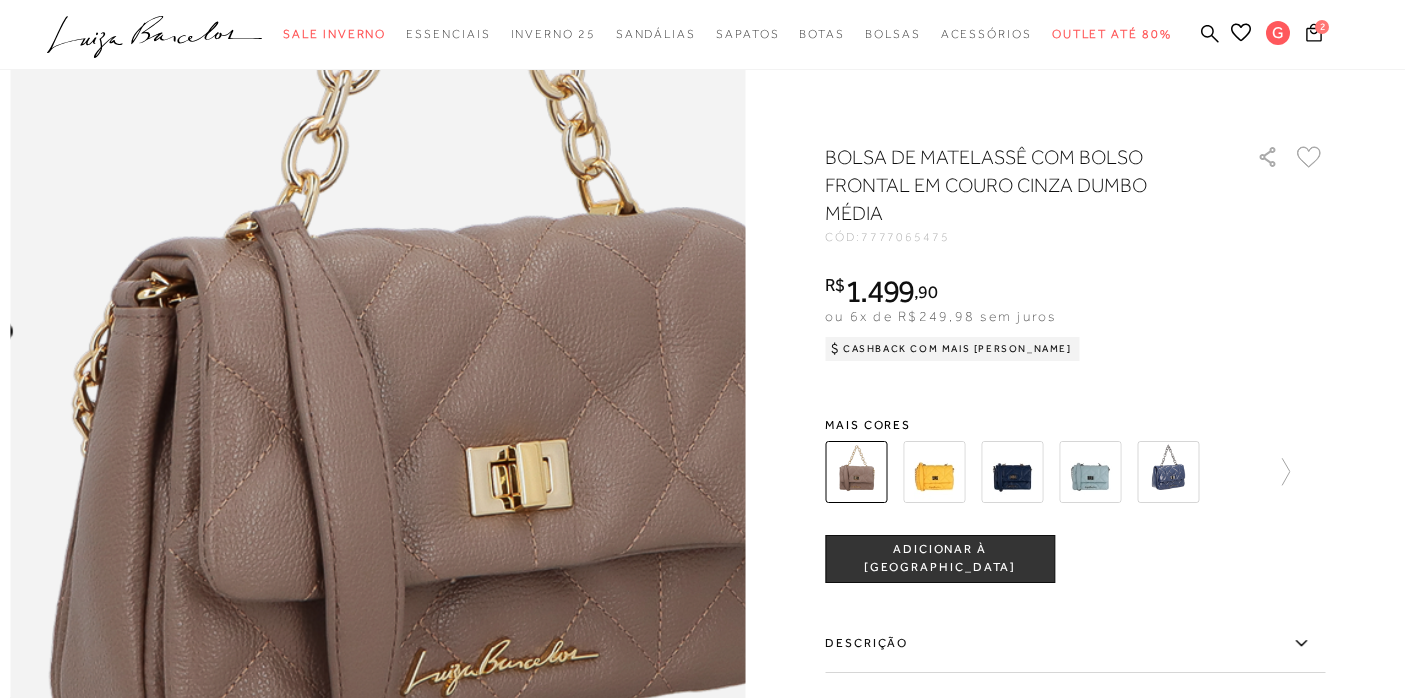 scroll, scrollTop: 1096, scrollLeft: 0, axis: vertical 